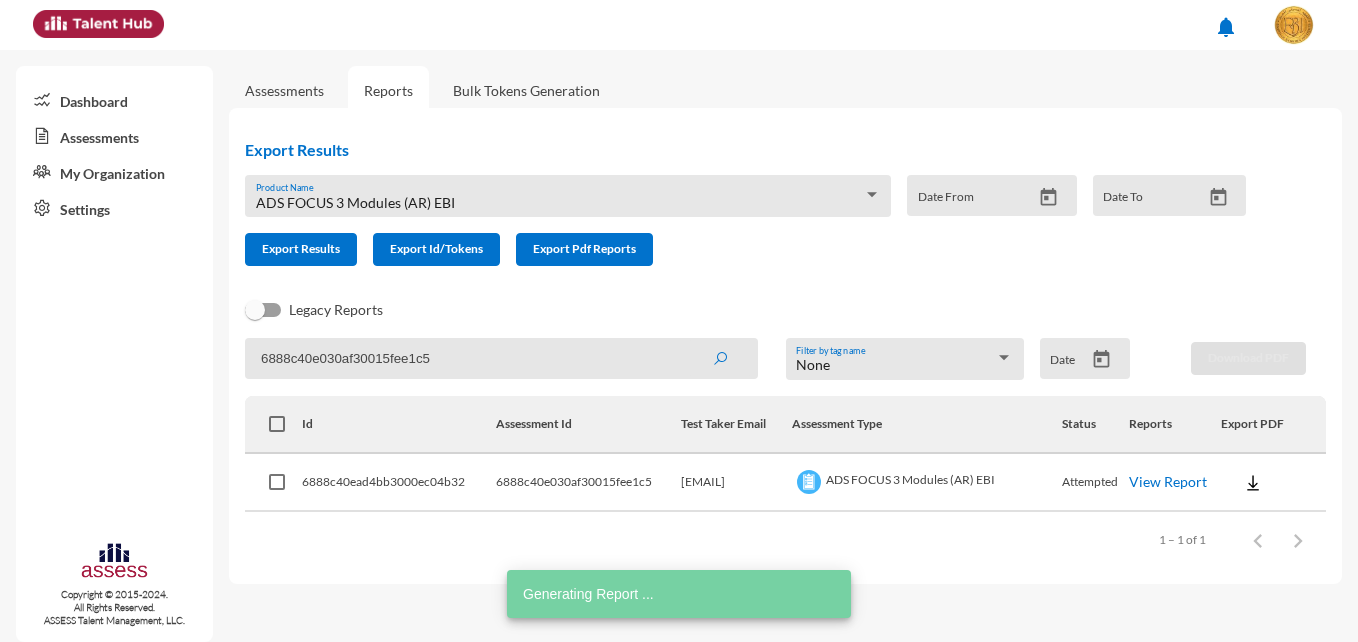 scroll, scrollTop: 0, scrollLeft: 0, axis: both 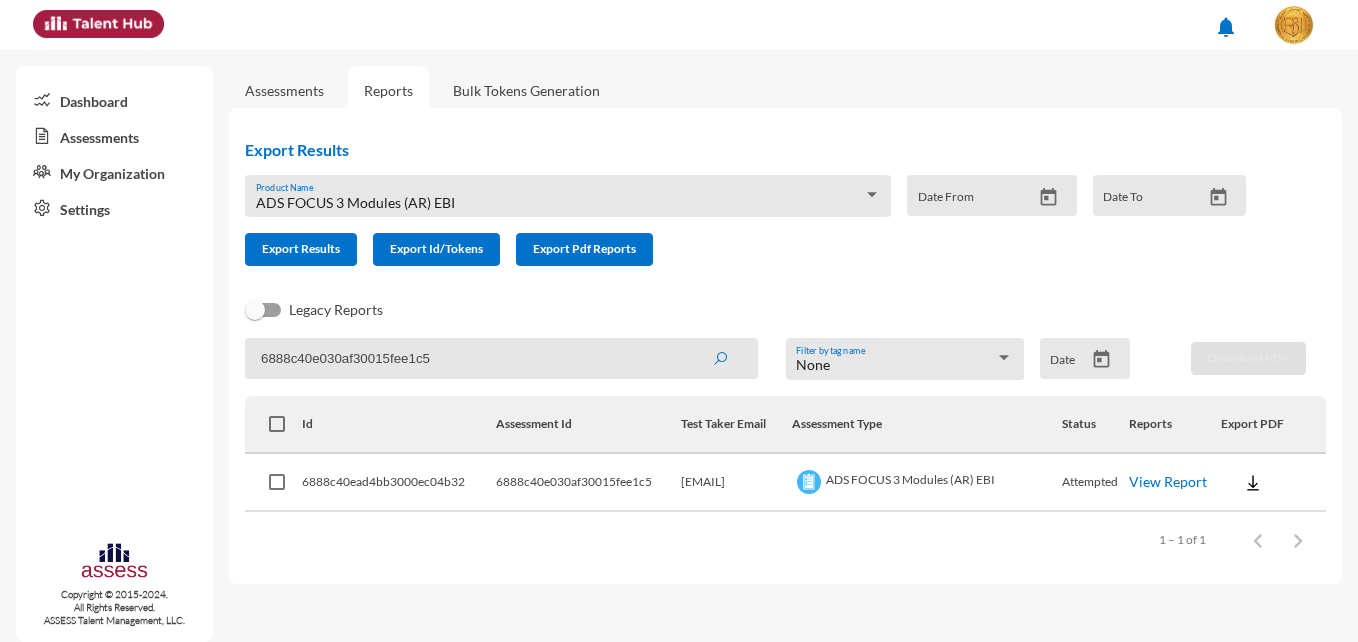 click on "6888c40e030af30015fee1c5" 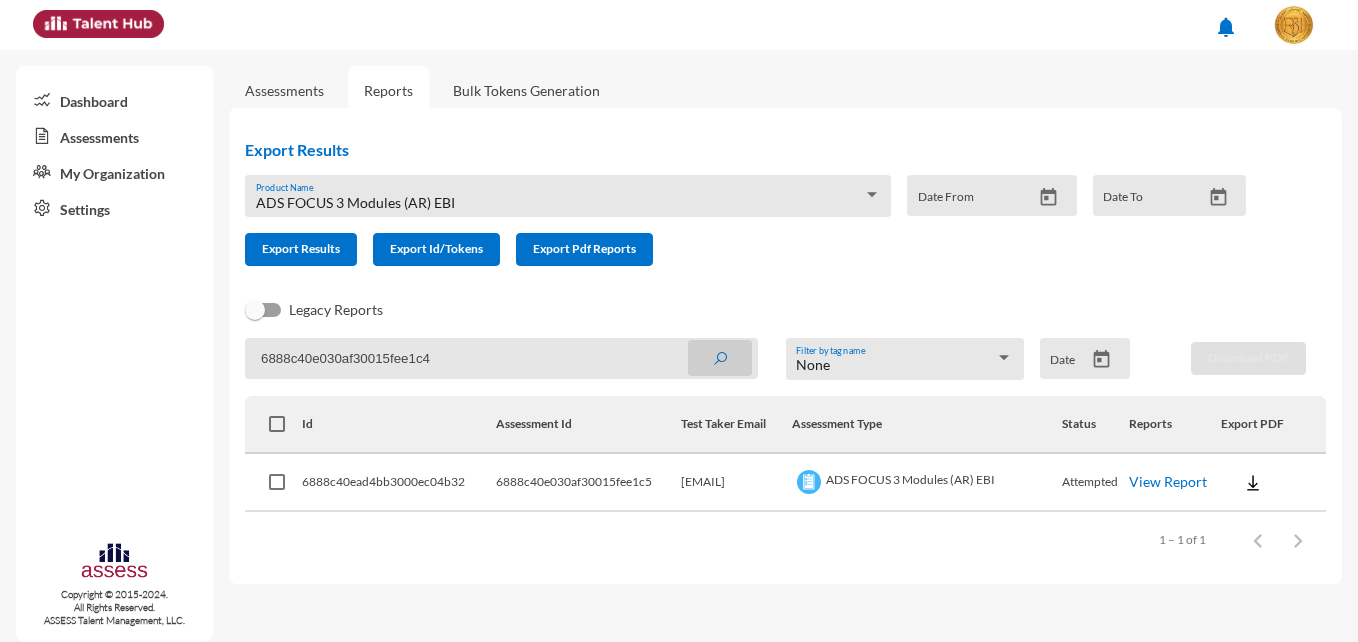 click 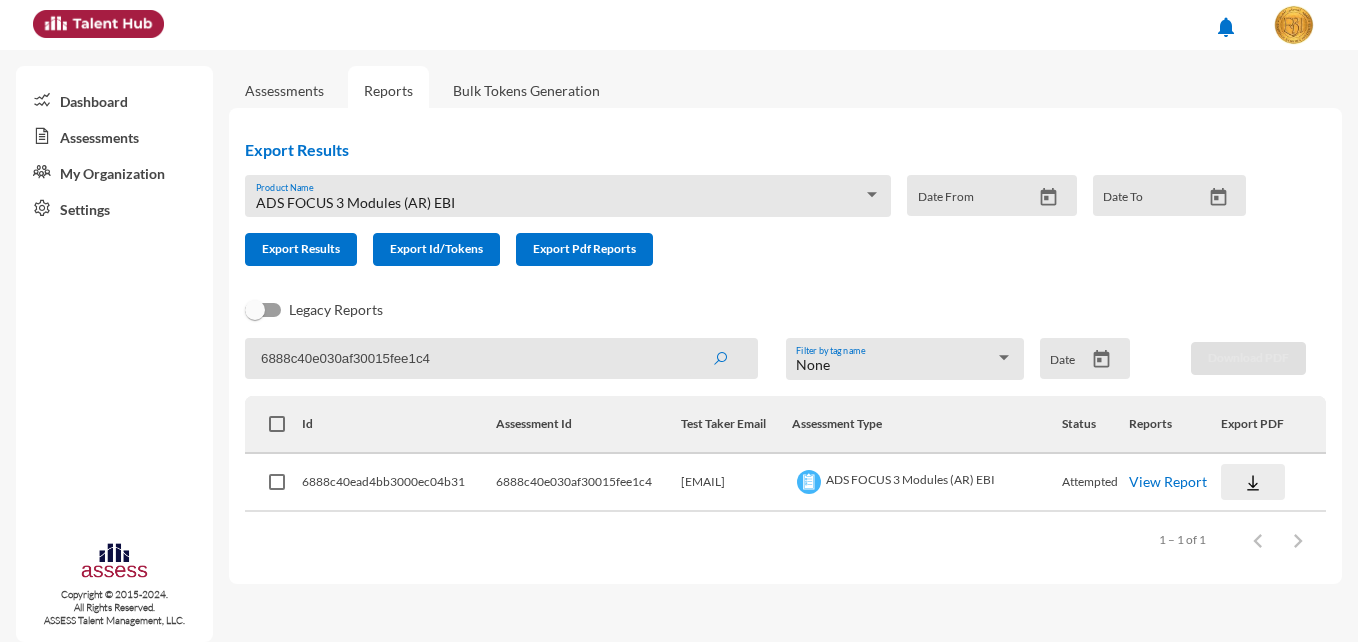 click 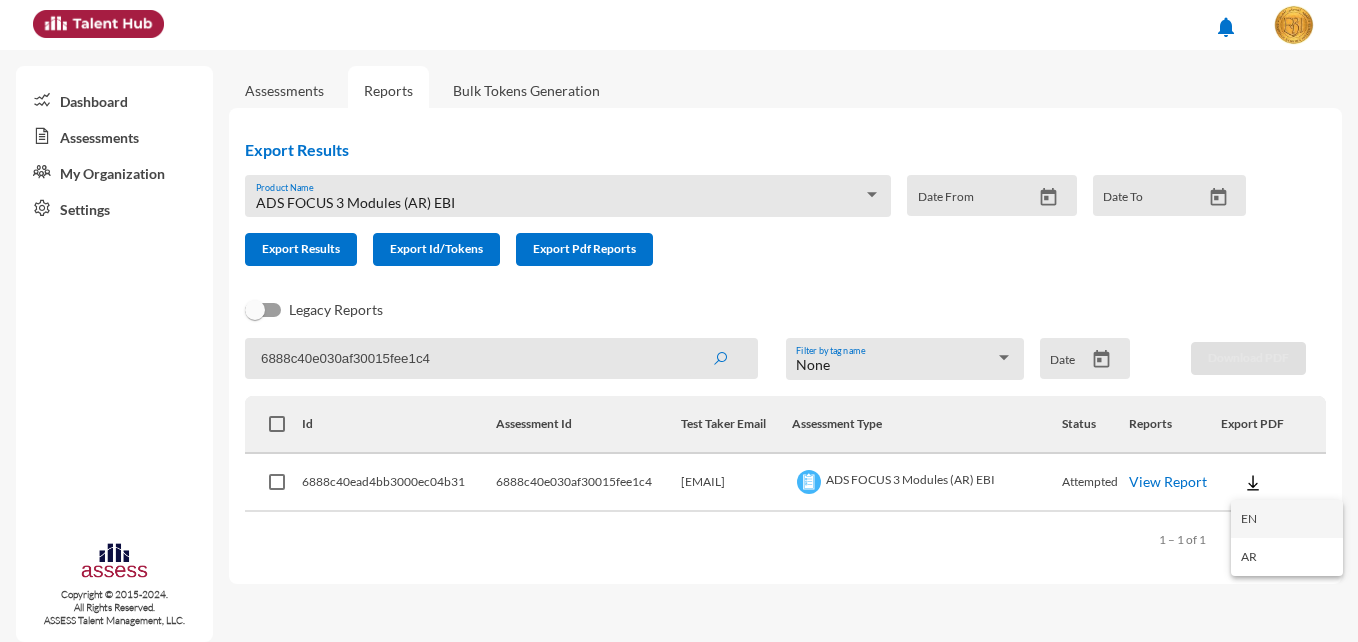 click on "EN" at bounding box center (1287, 519) 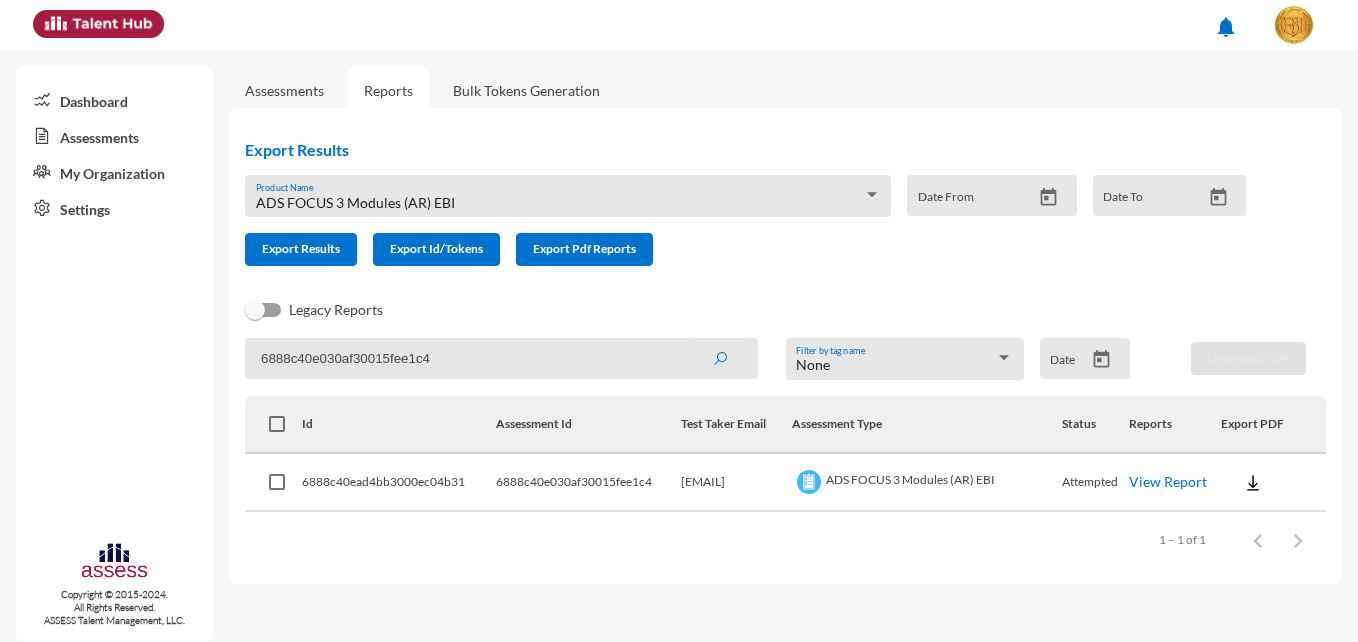 click on "6888c40e030af30015fee1c4" 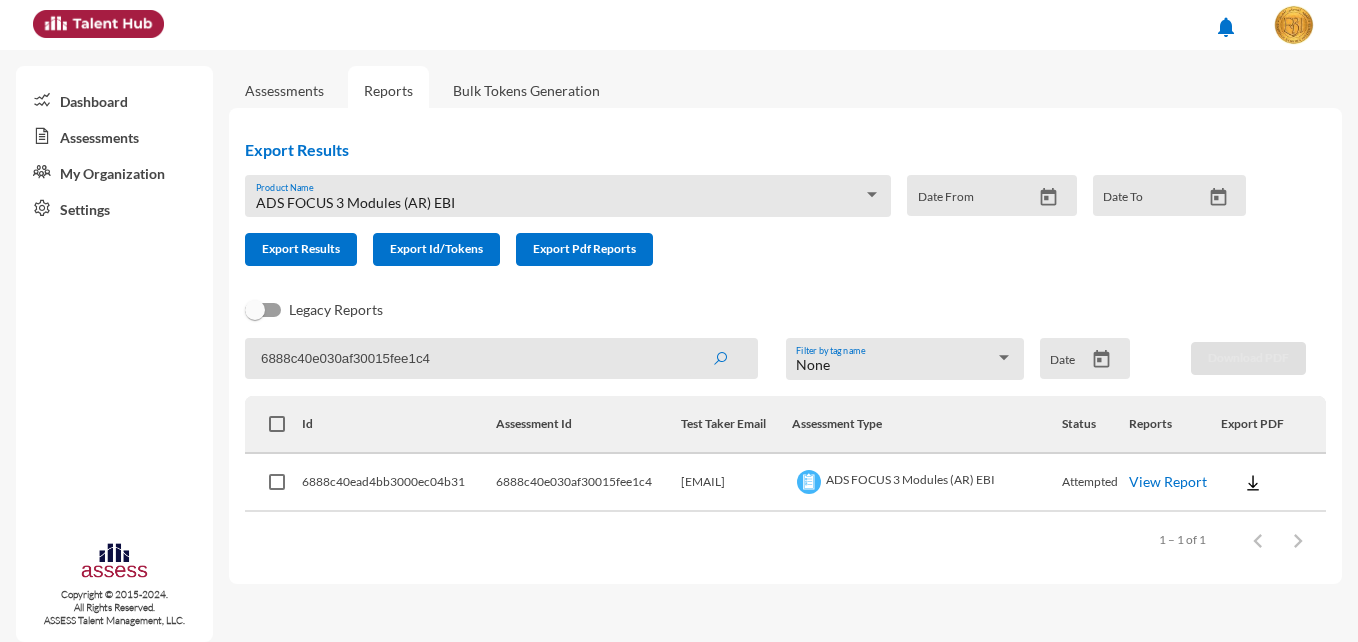 paste on "5" 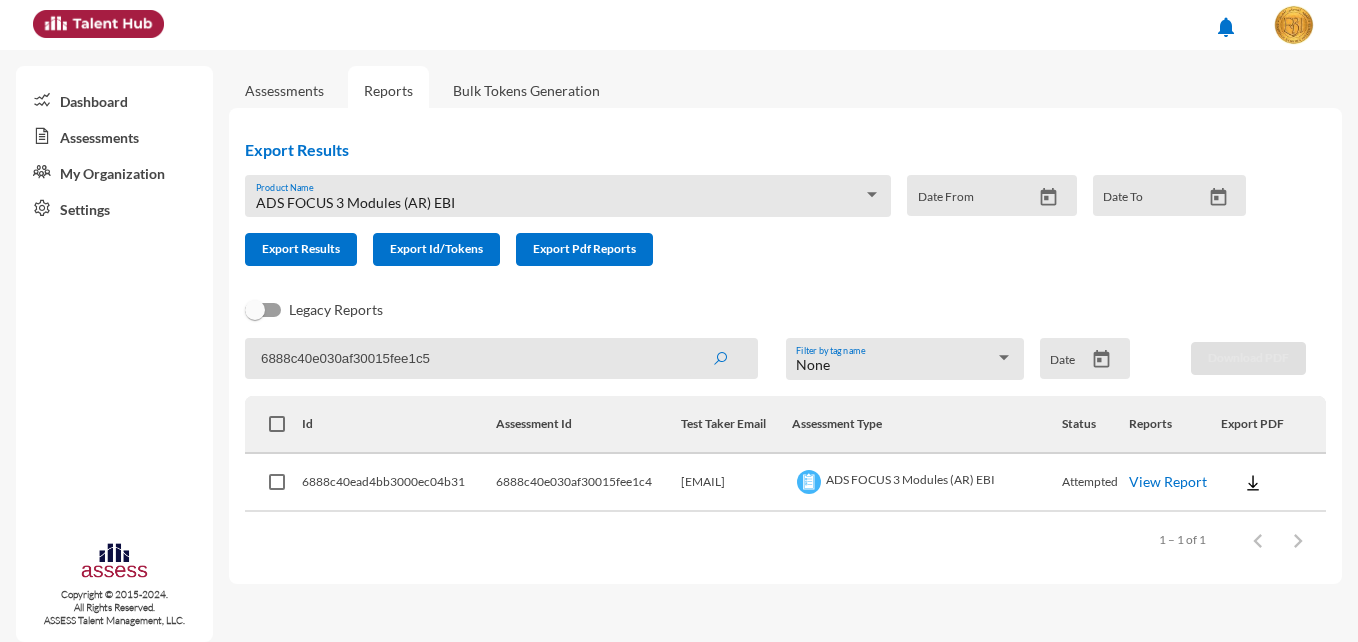 type on "6888c40e030af30015fee1c5" 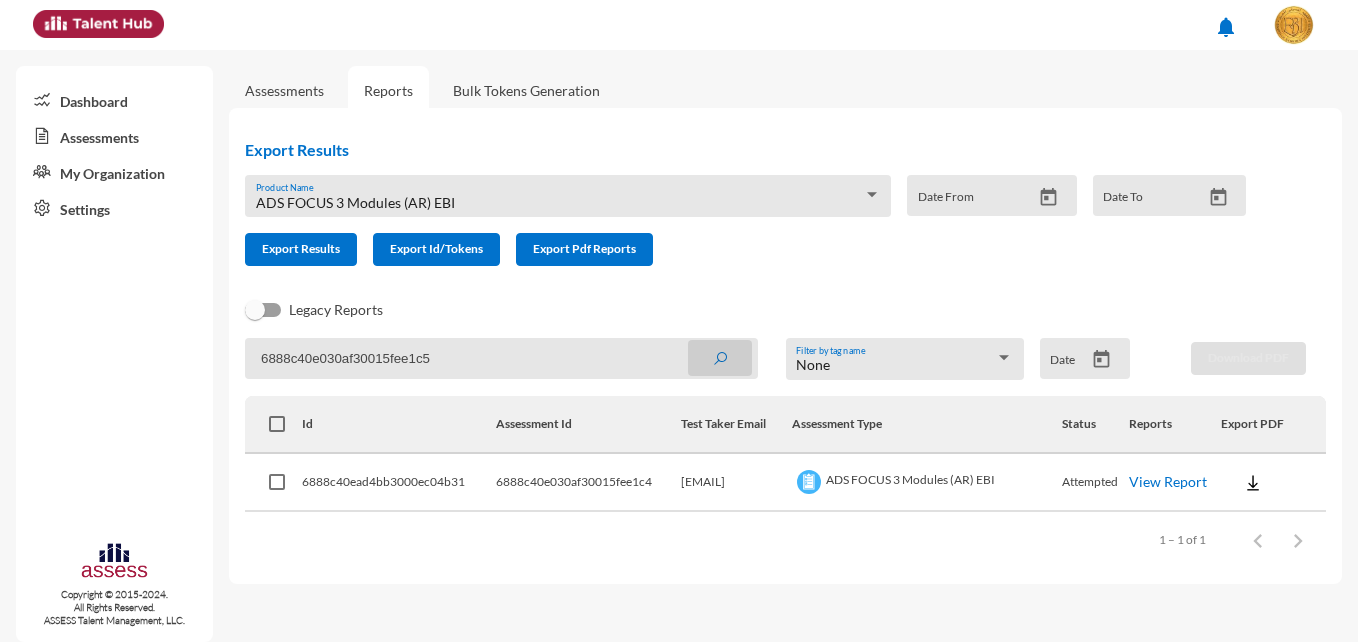 click 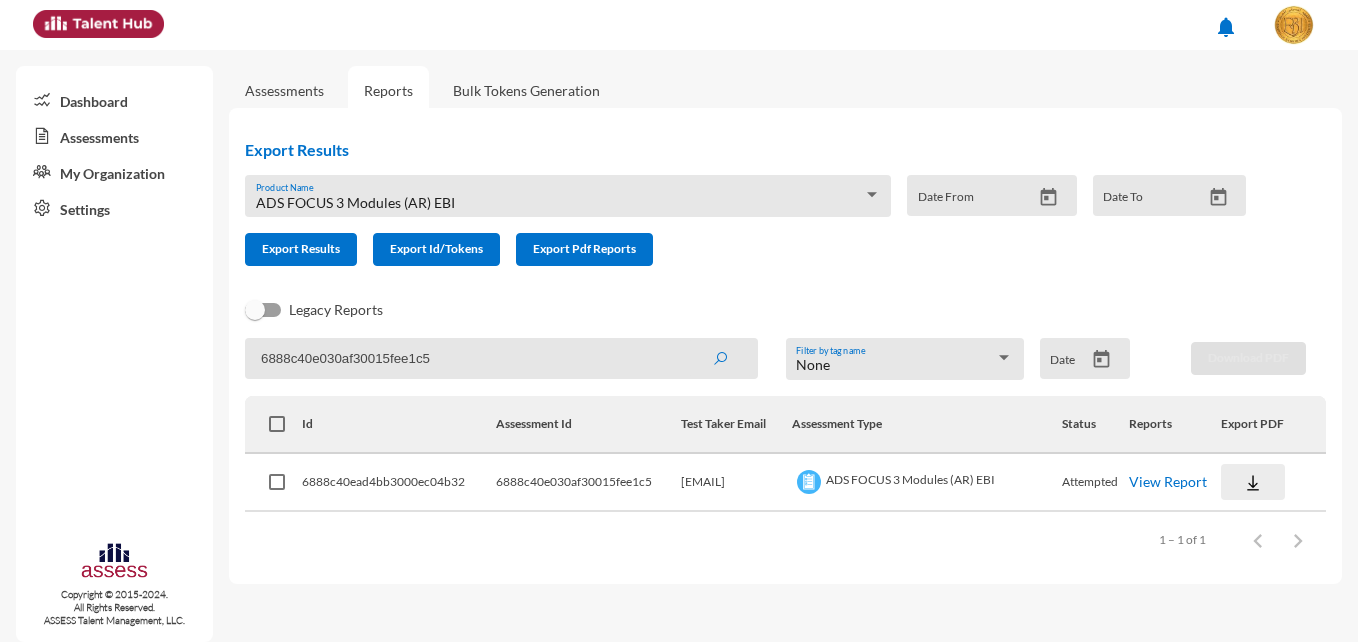 click 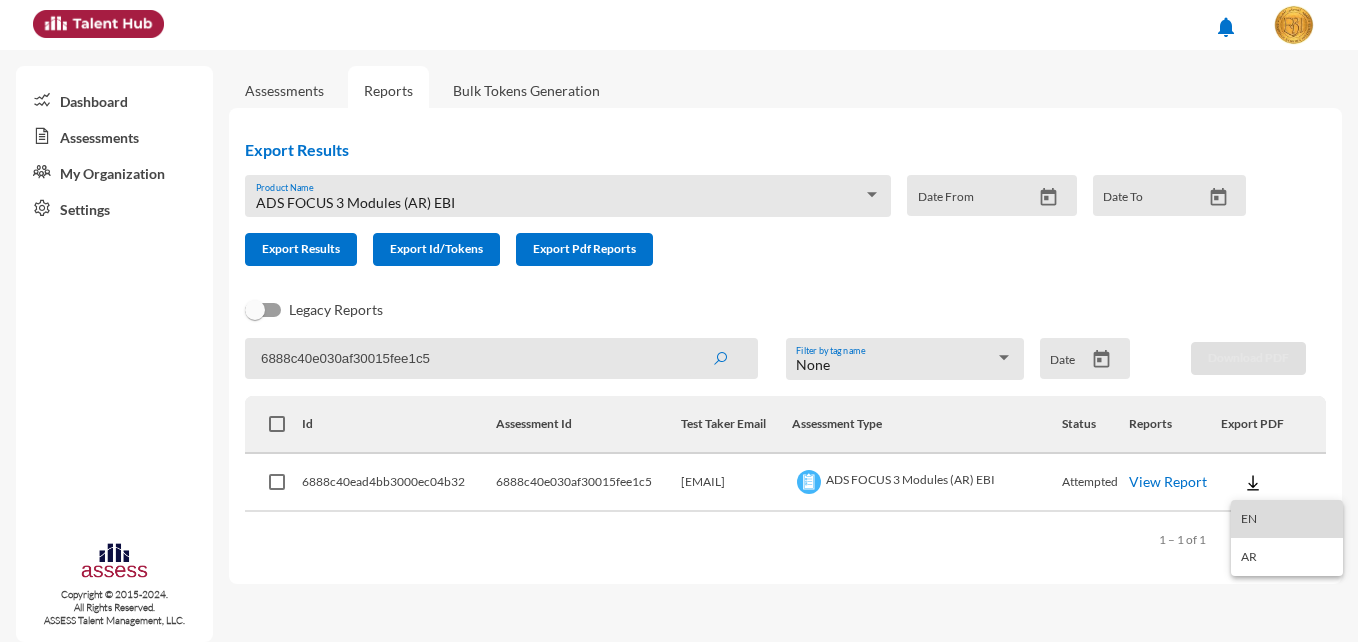 click on "EN" at bounding box center (1287, 519) 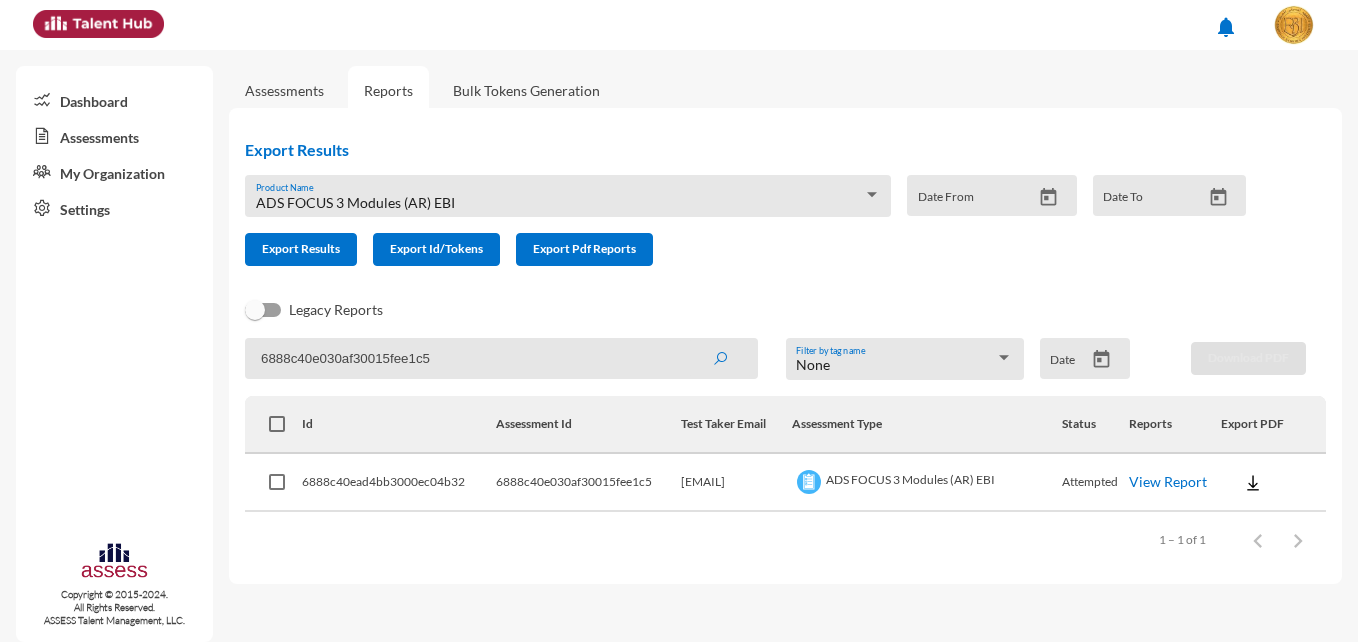 type 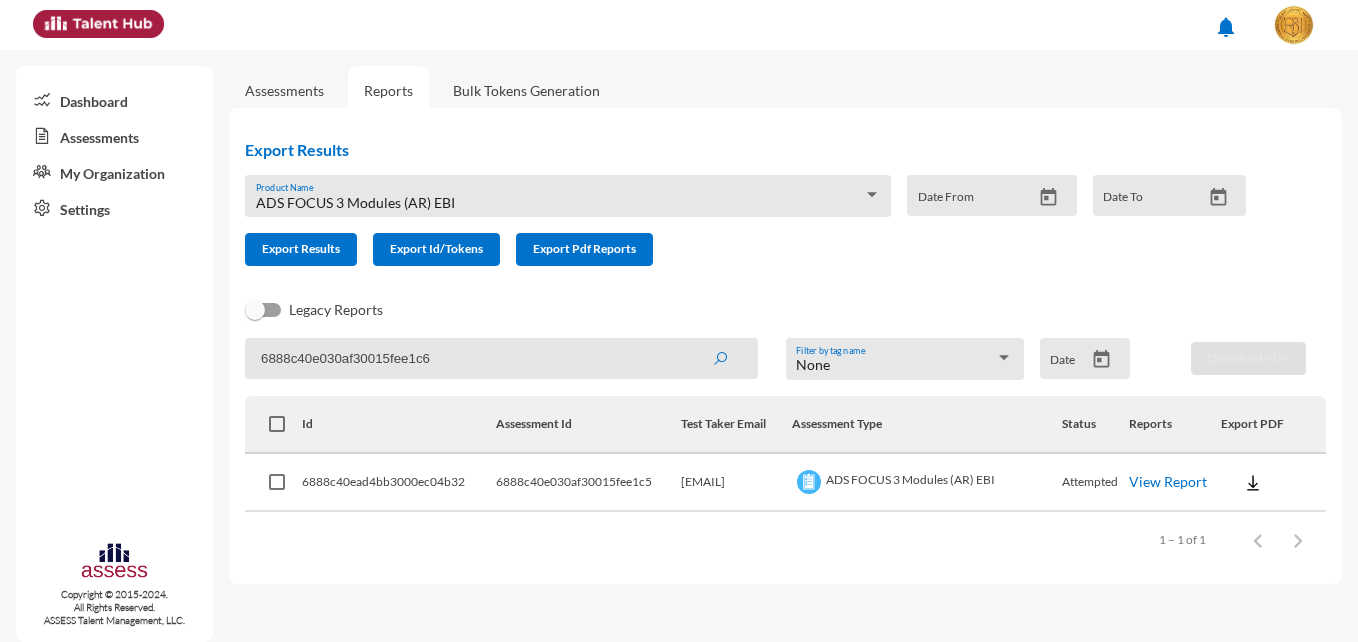 type on "6888c40e030af30015fee1c6" 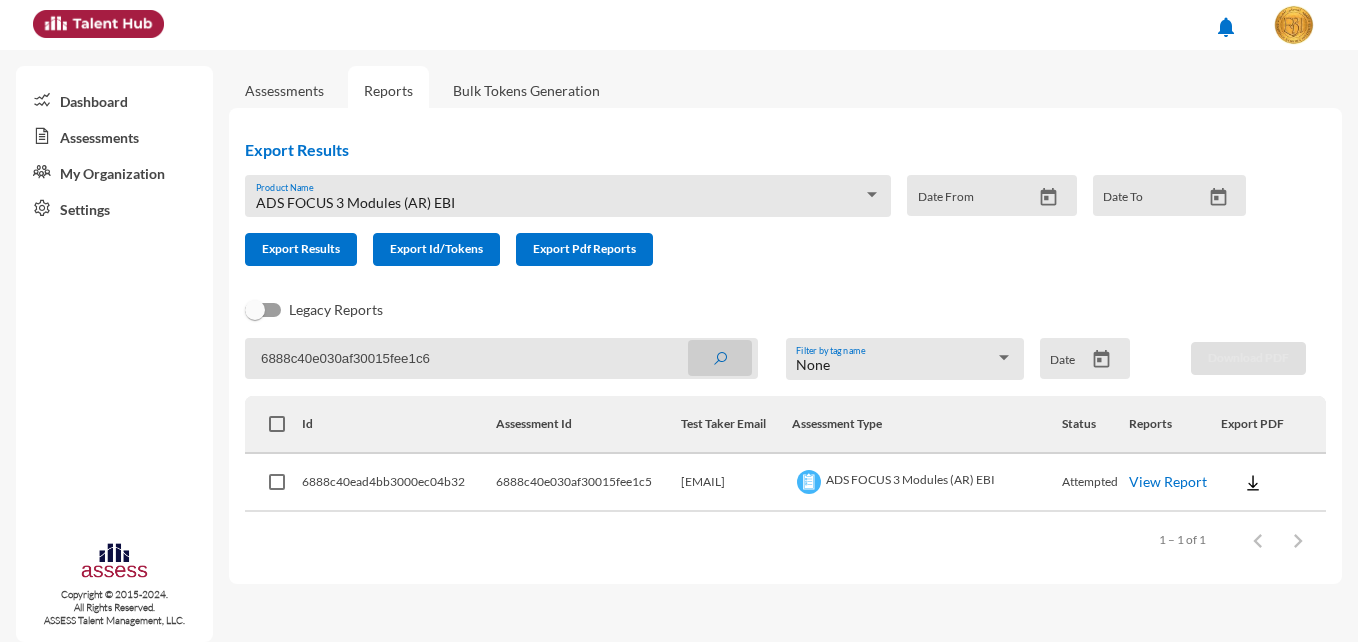 click 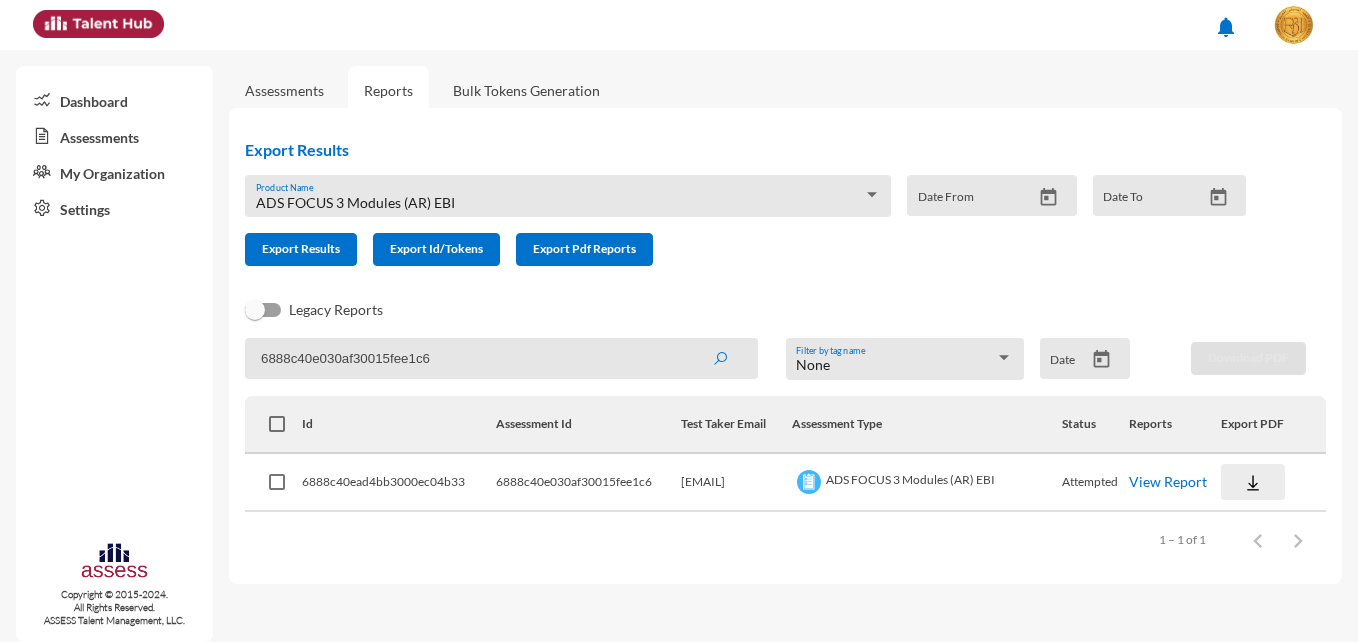 click 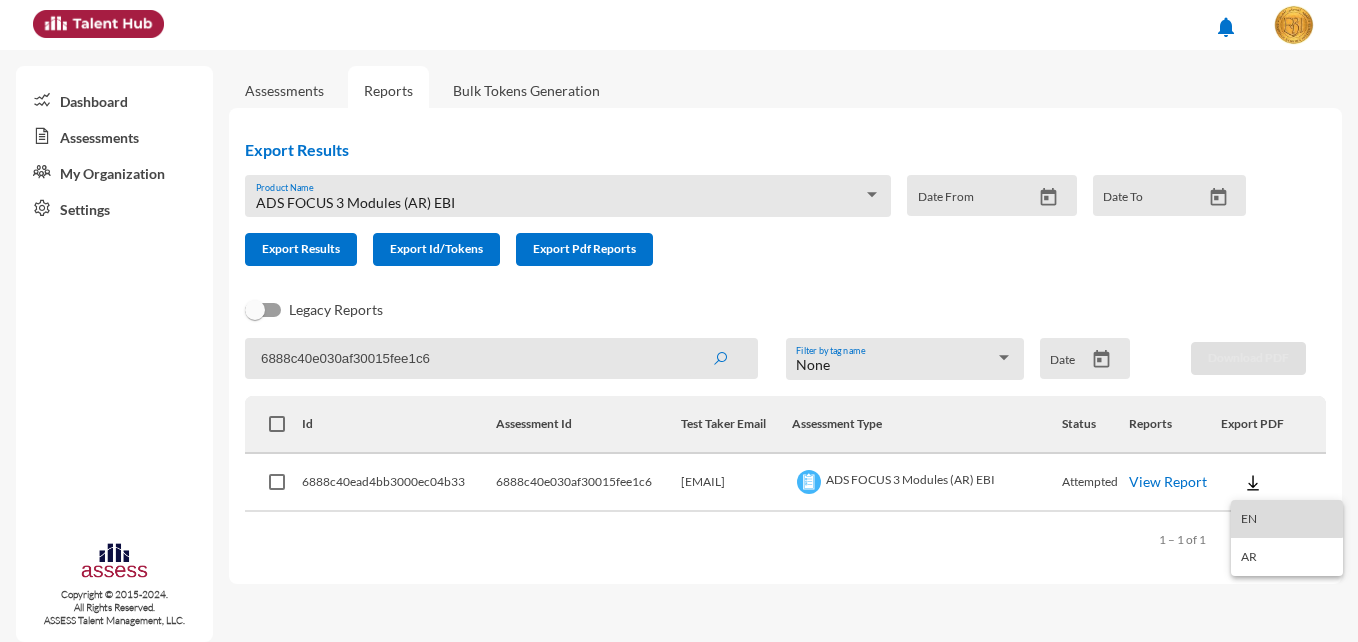 click on "EN" at bounding box center (1287, 519) 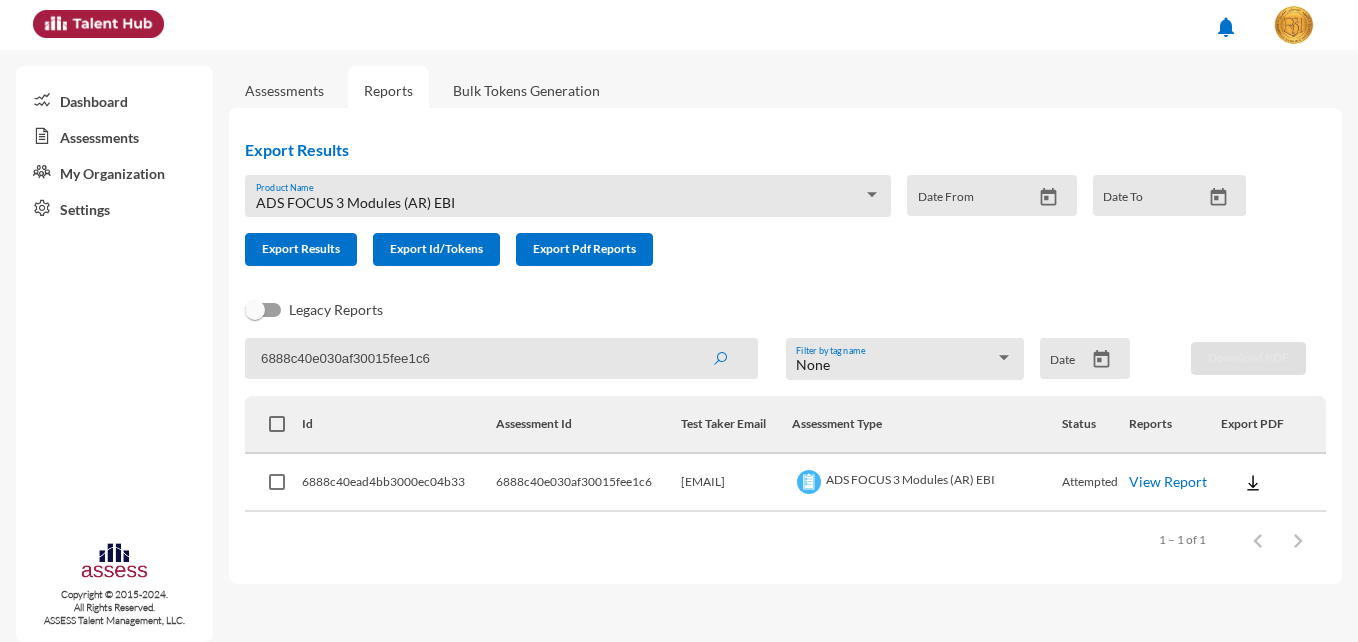 type 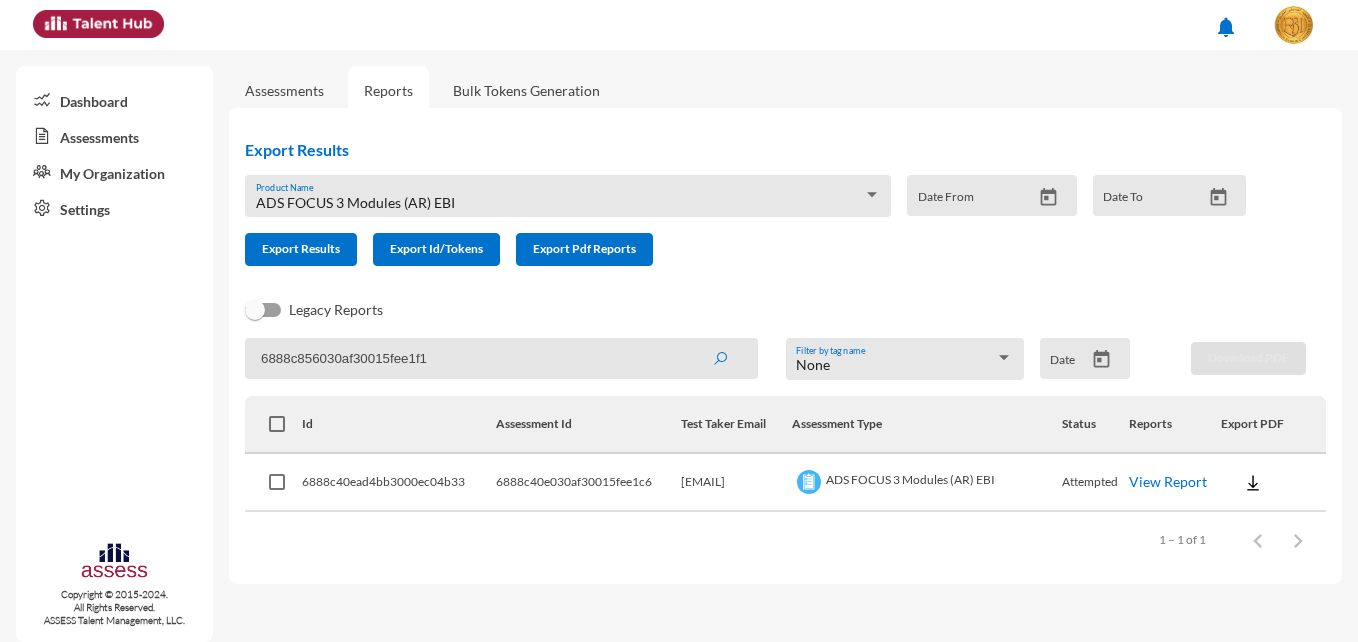type on "6888c856030af30015fee1f1" 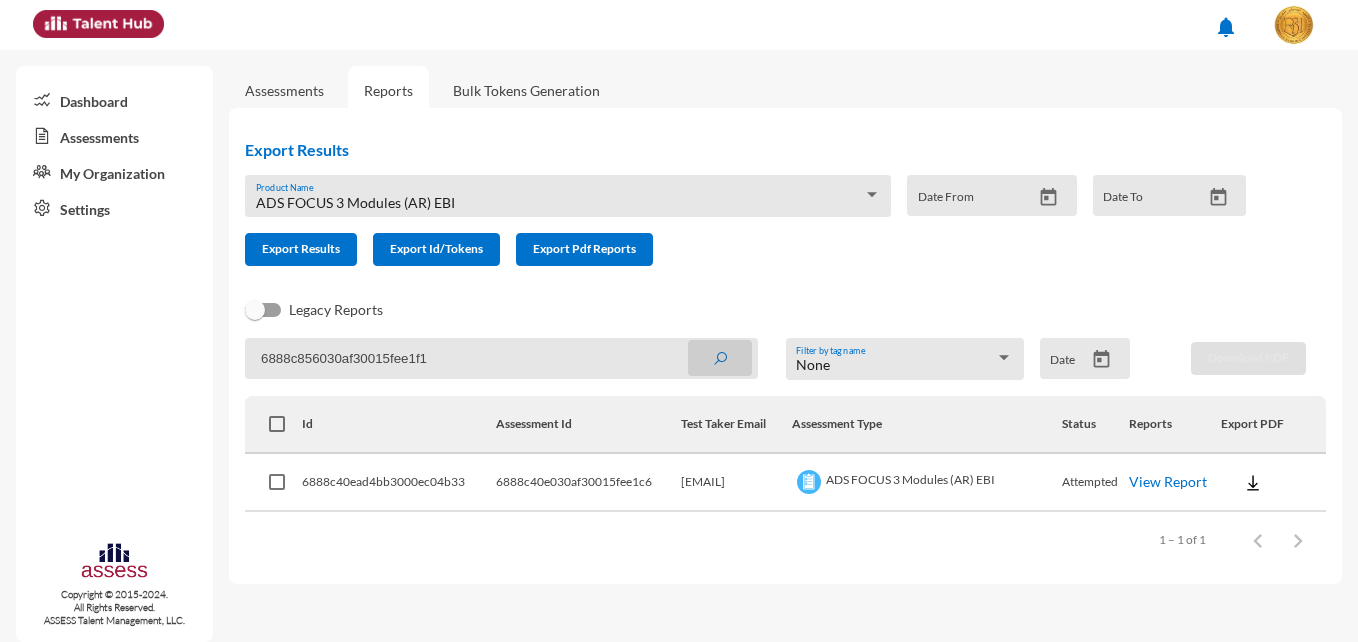 click 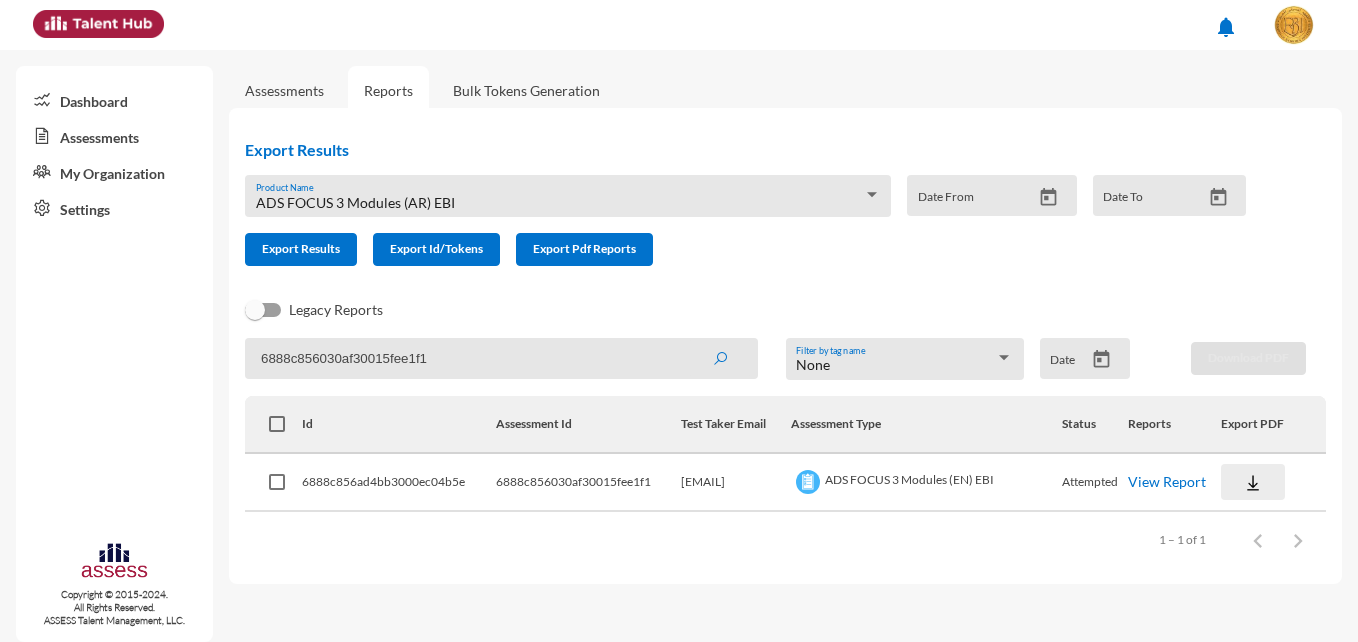 click 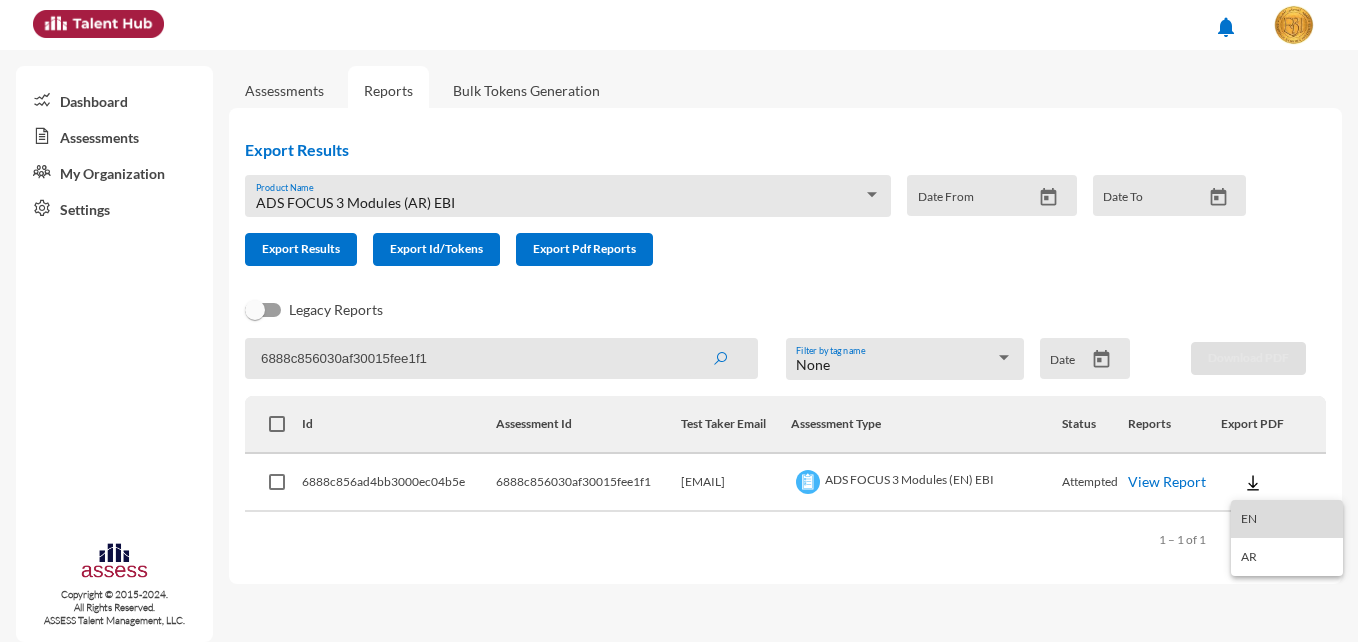 click on "EN" at bounding box center (1287, 519) 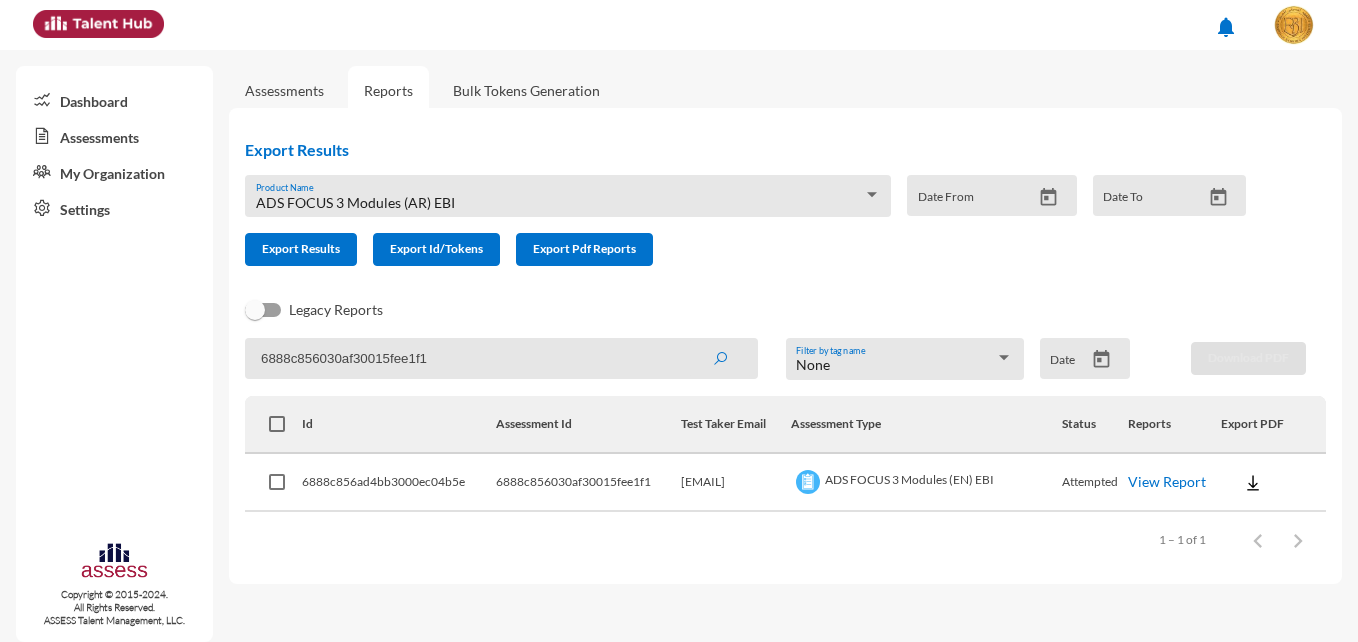 type 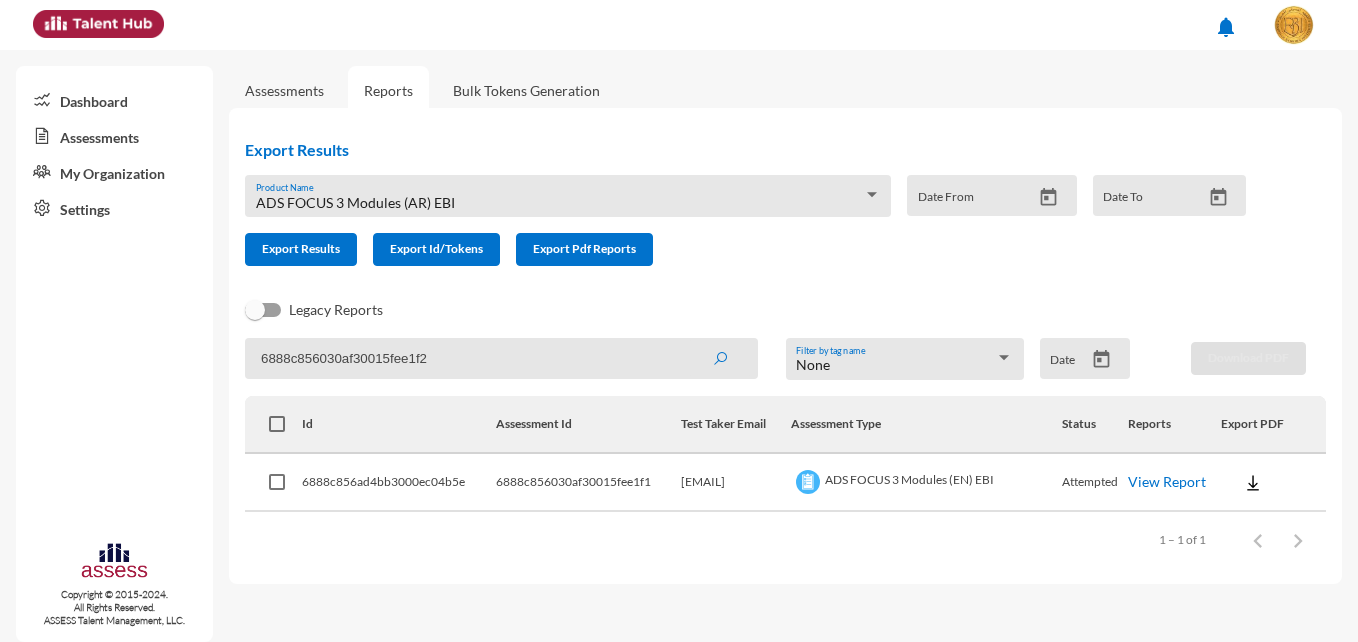type on "6888c856030af30015fee1f2" 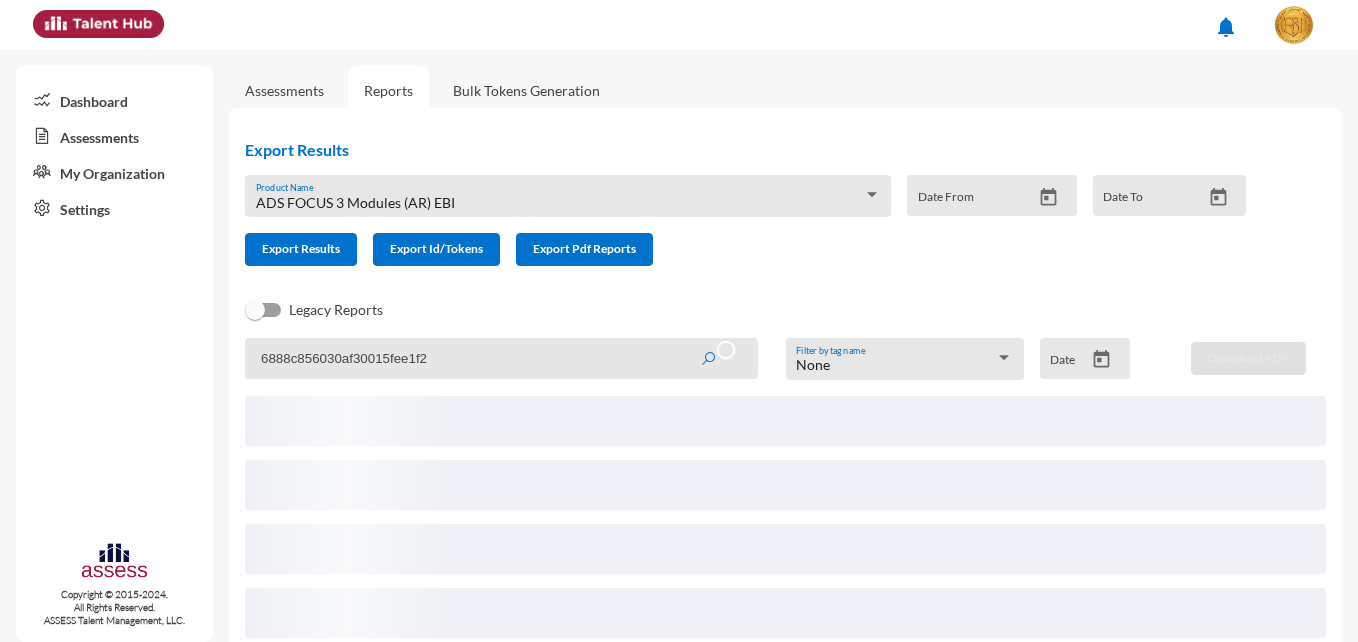 type 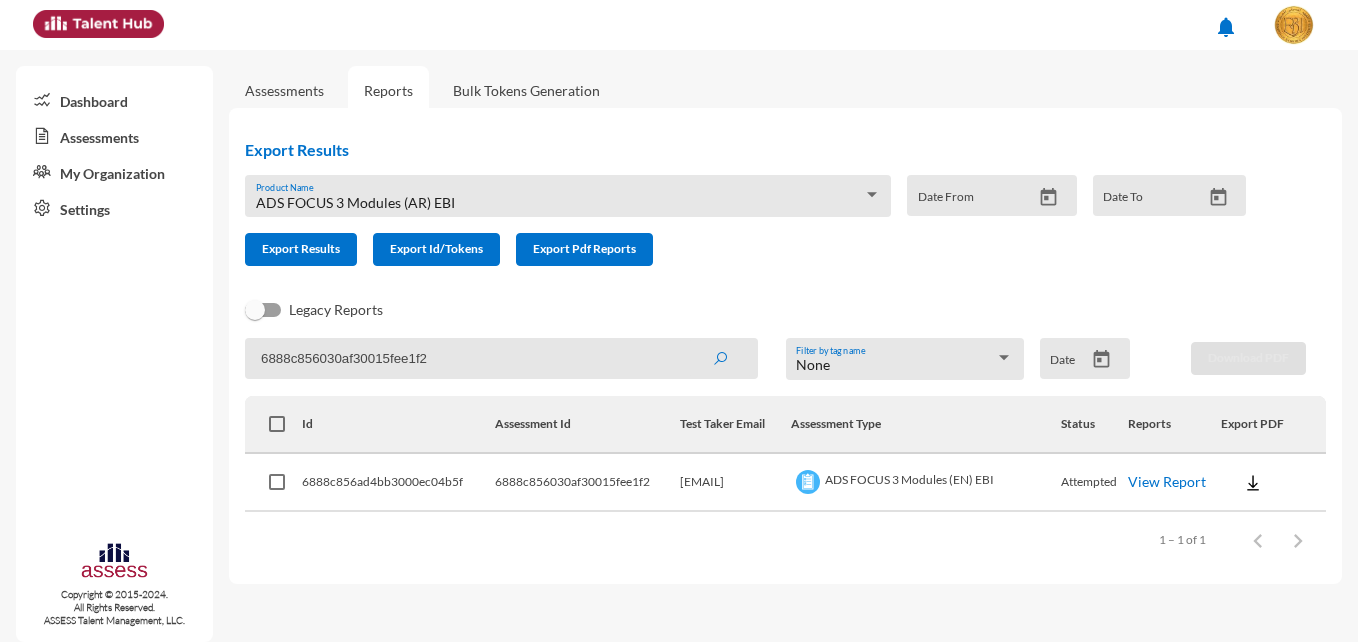 click on "6888c856030af30015fee1f2" 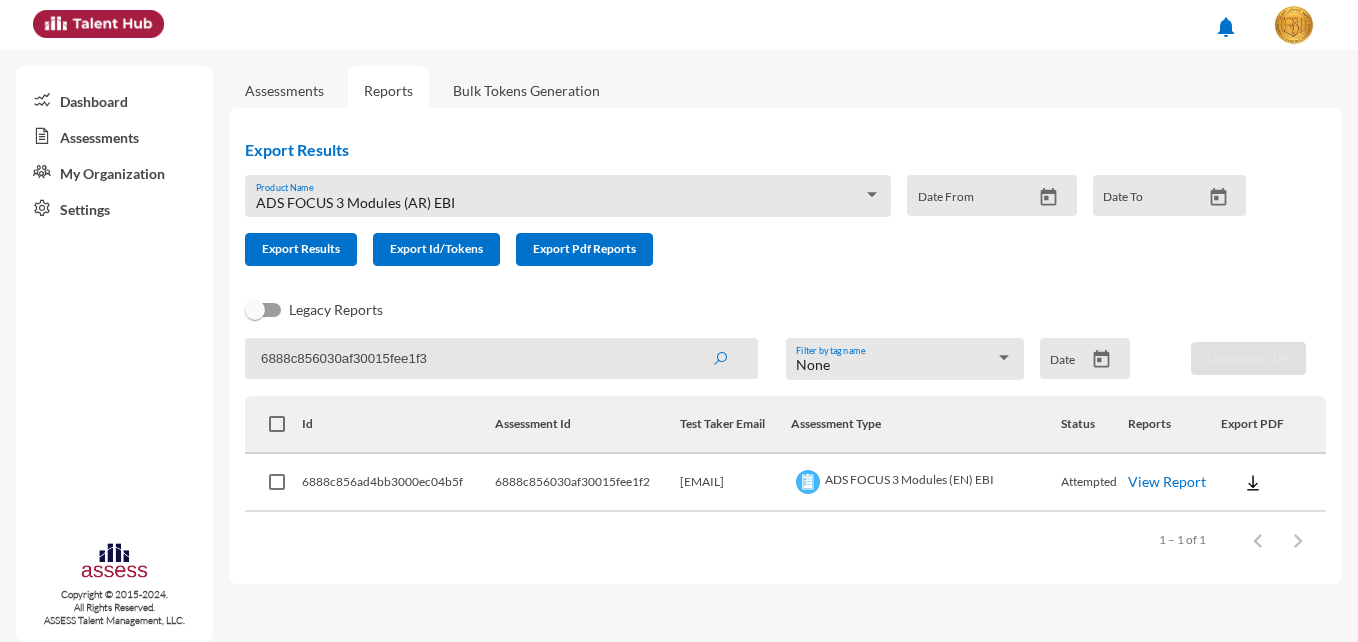 type on "6888c856030af30015fee1f3" 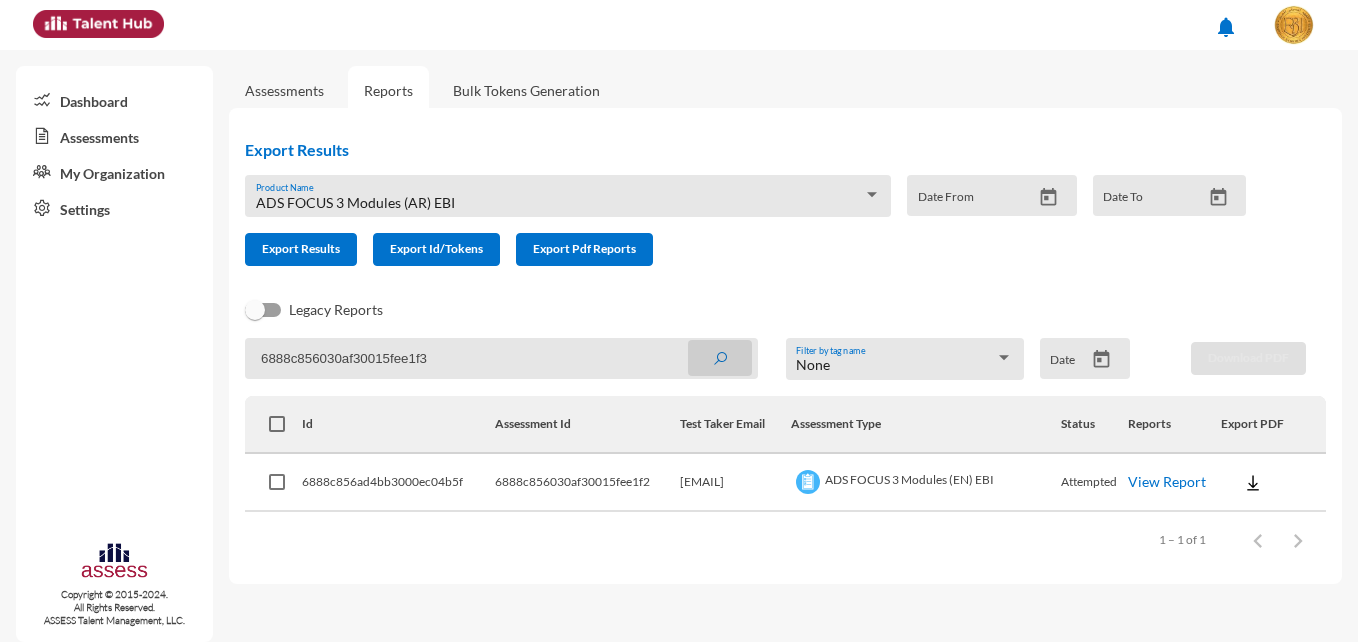 click 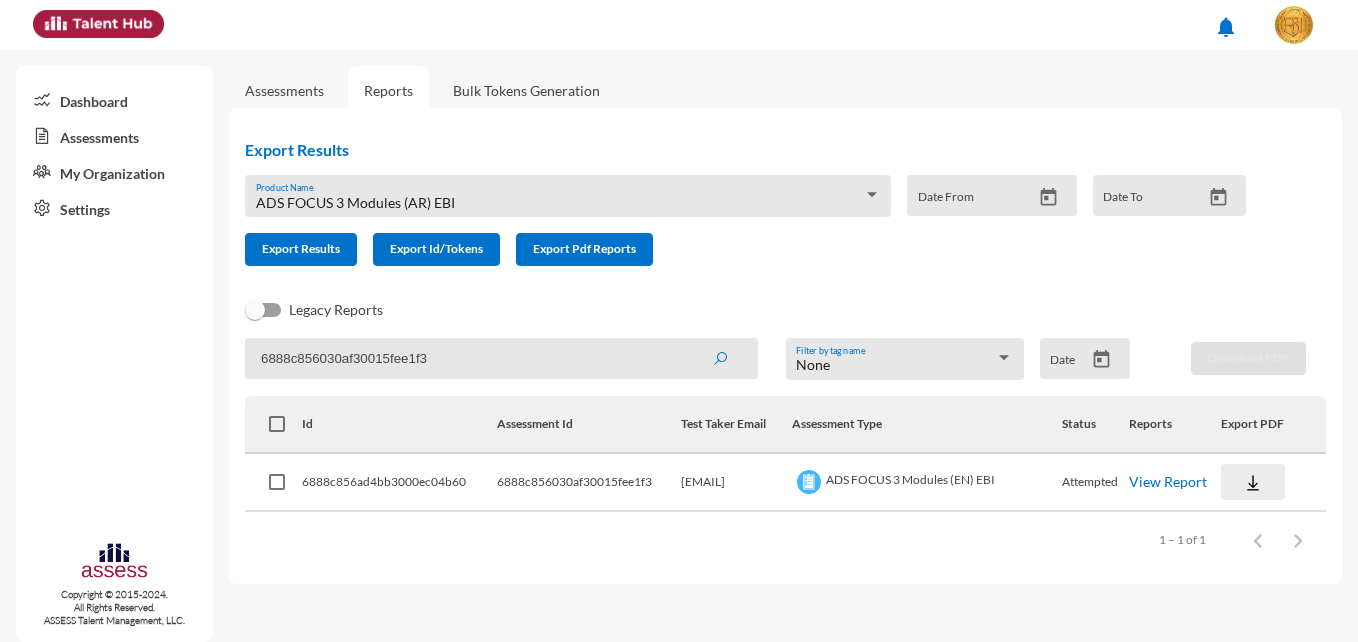 click 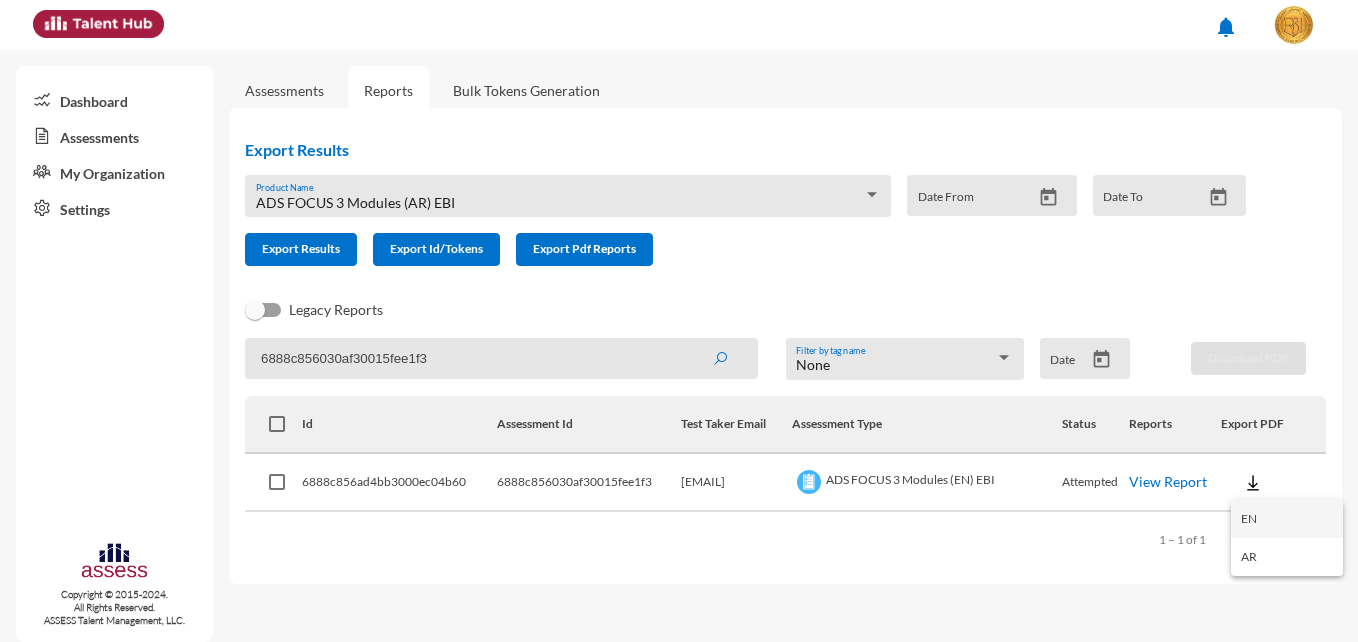 click on "EN" at bounding box center (1287, 519) 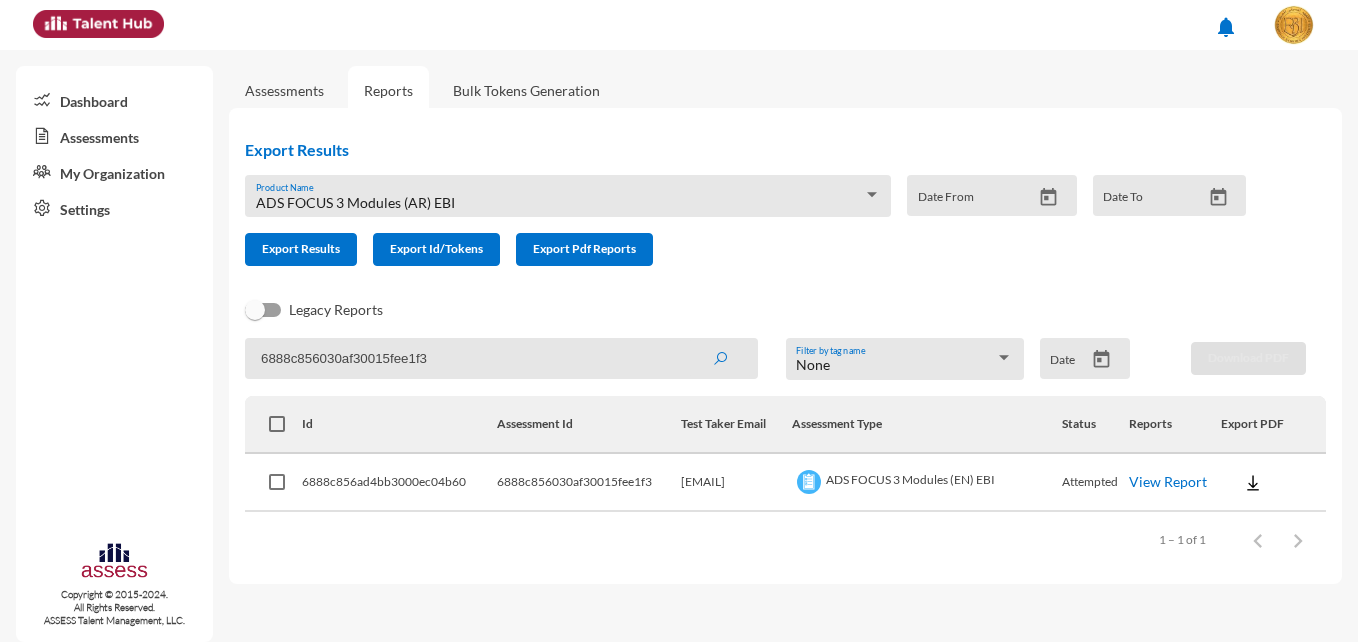 type 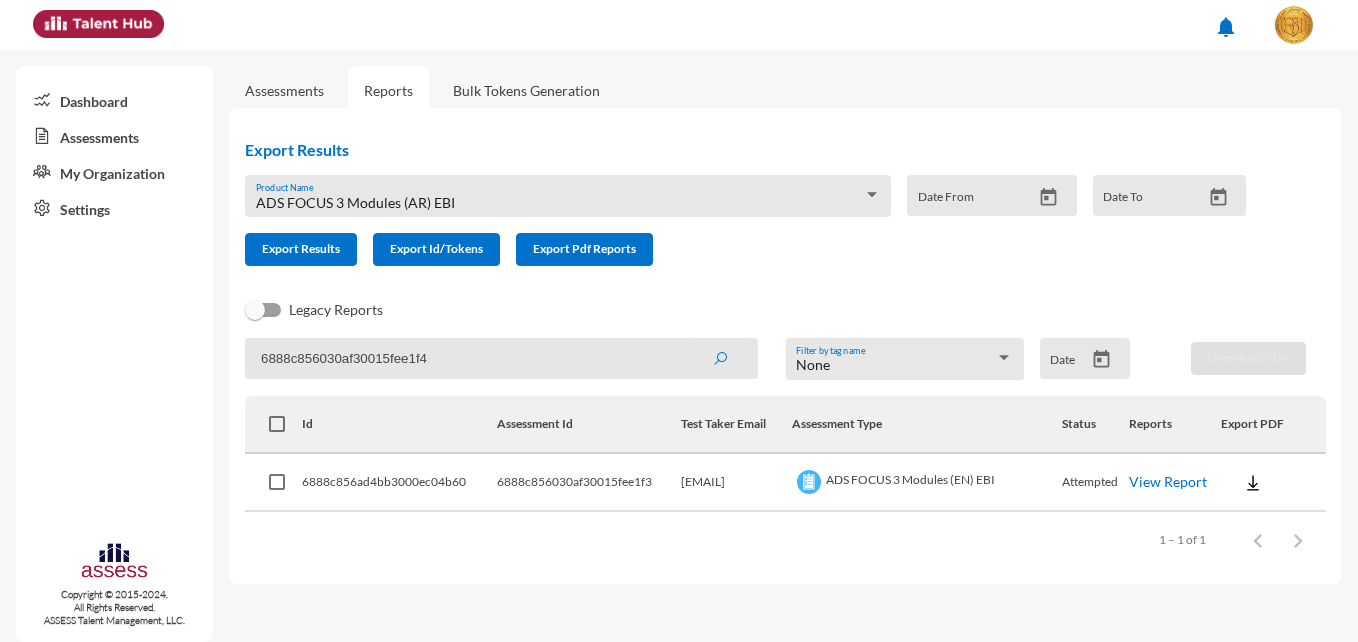 type on "6888c856030af30015fee1f4" 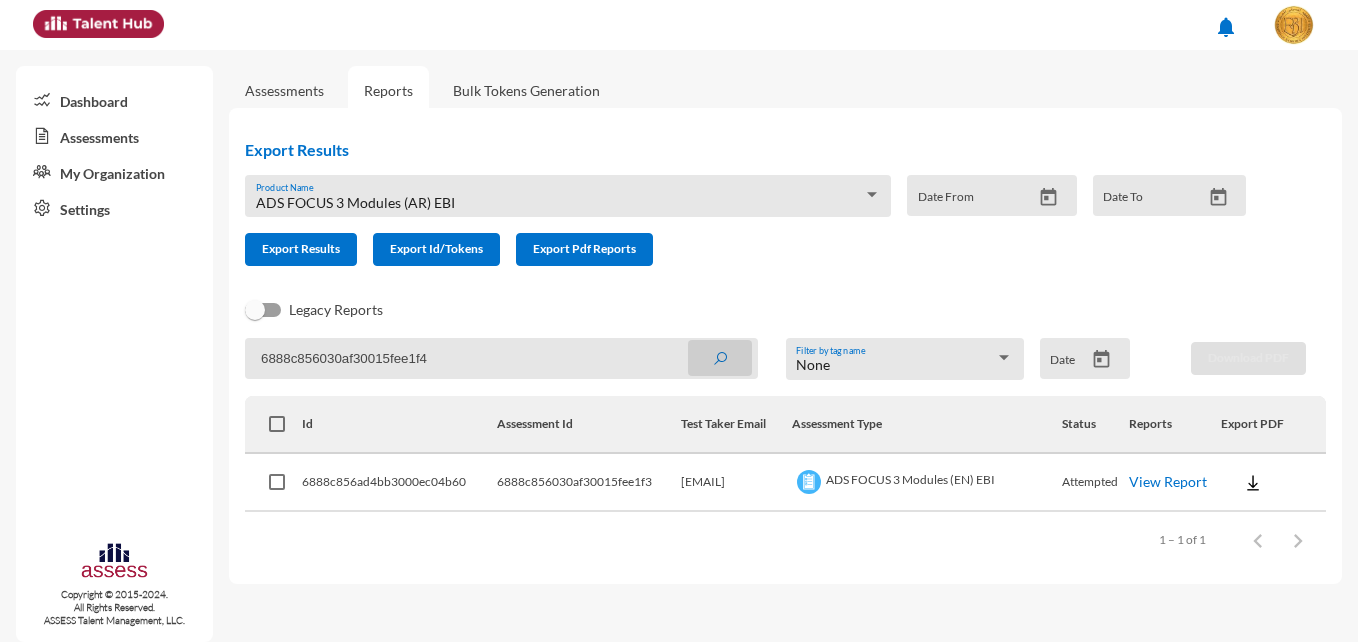 click 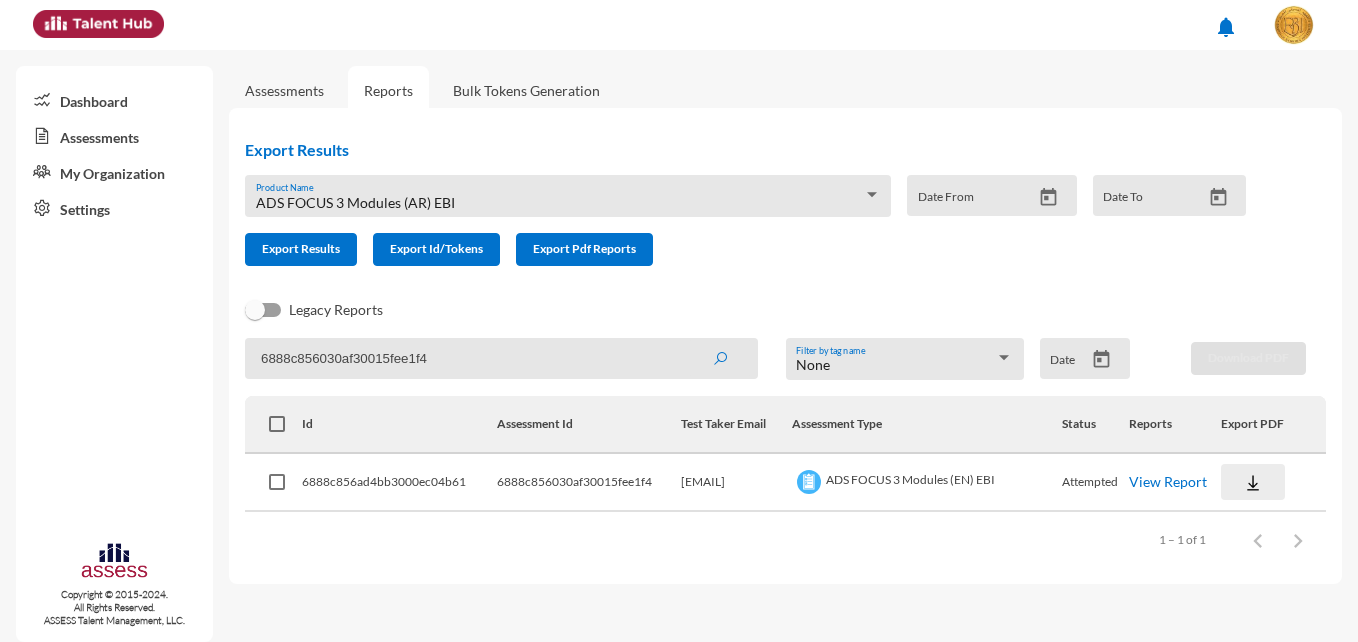 click 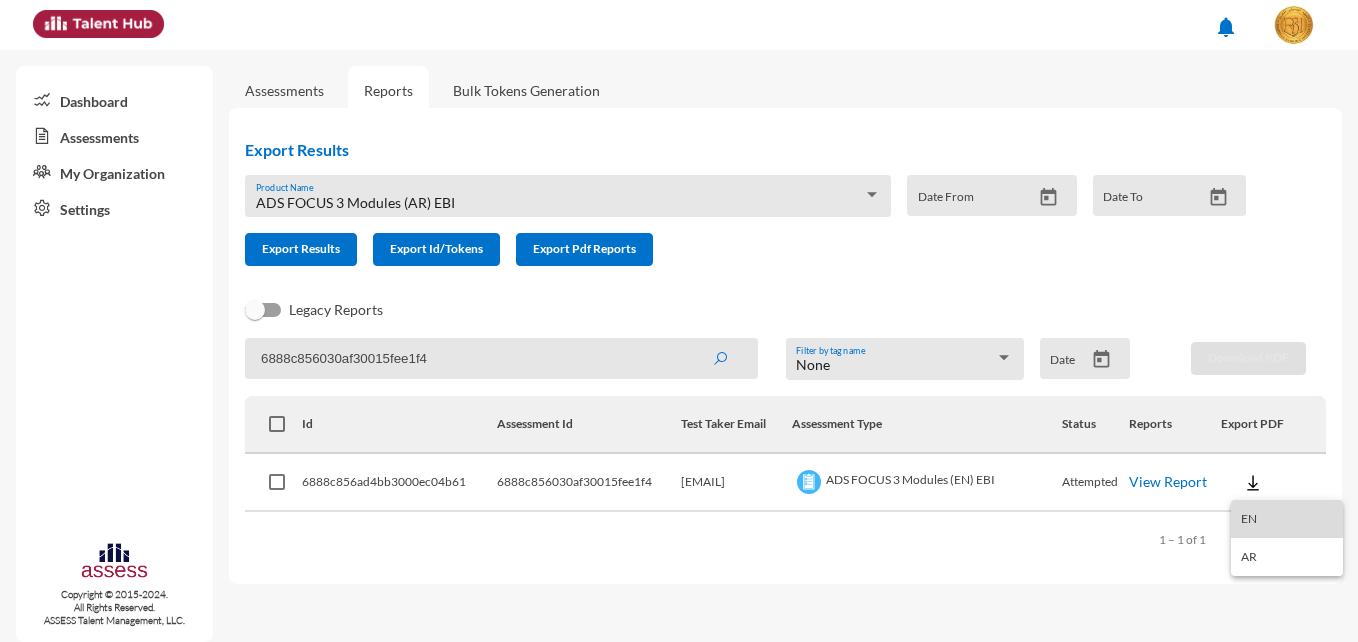 click on "EN" at bounding box center (1287, 519) 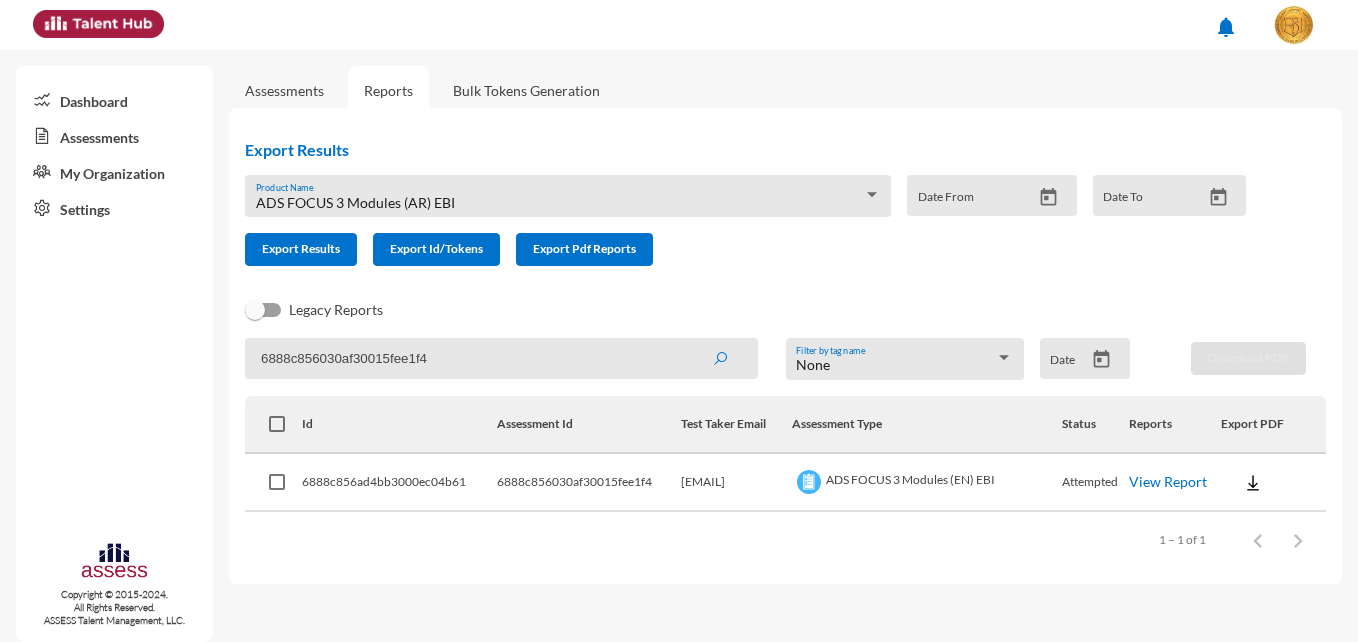 type 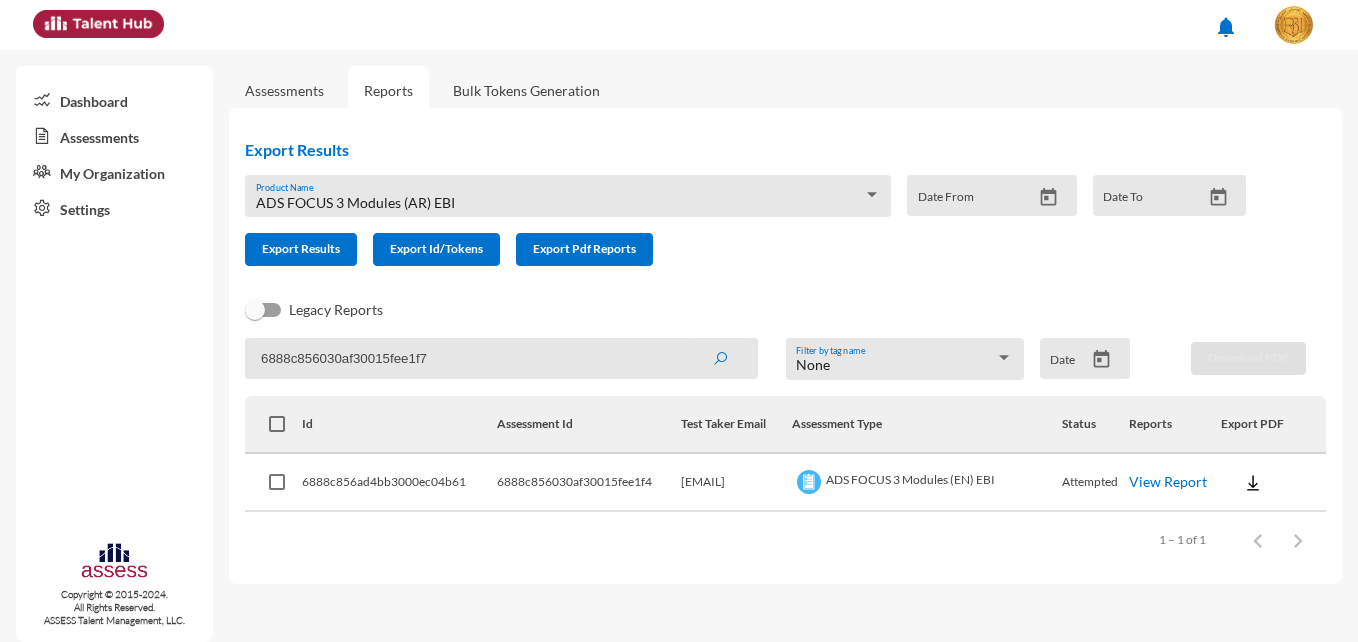 type on "6888c856030af30015fee1f7" 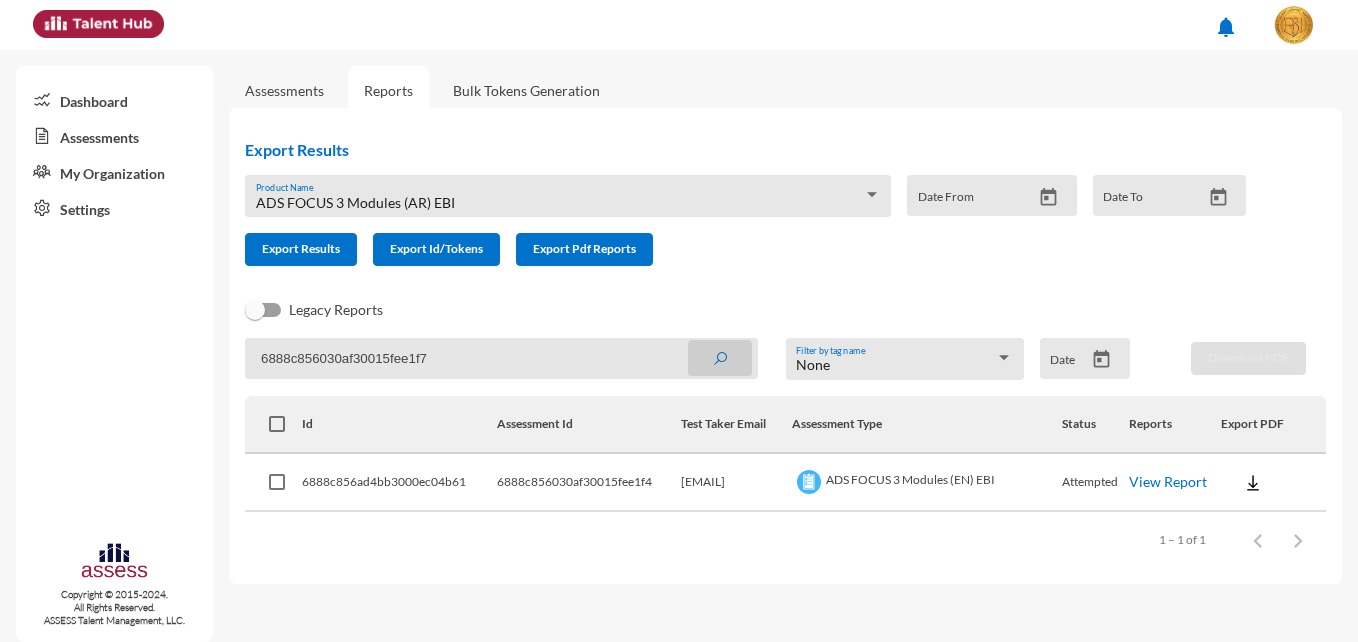 click 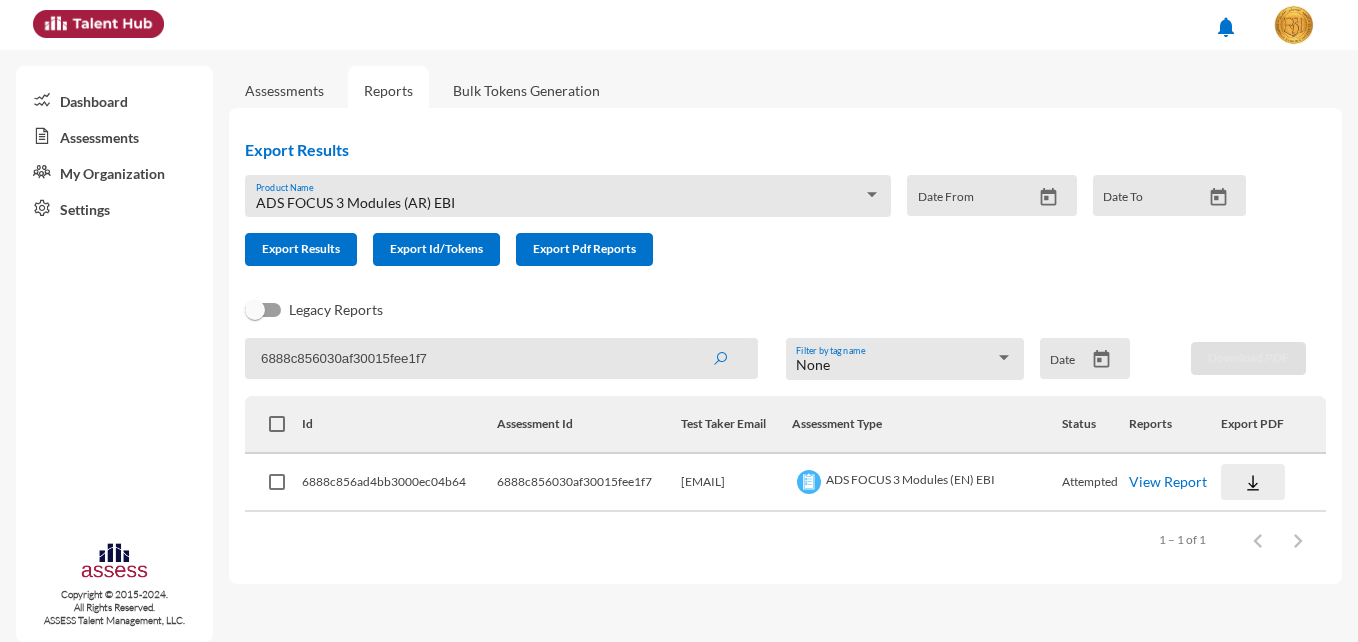click 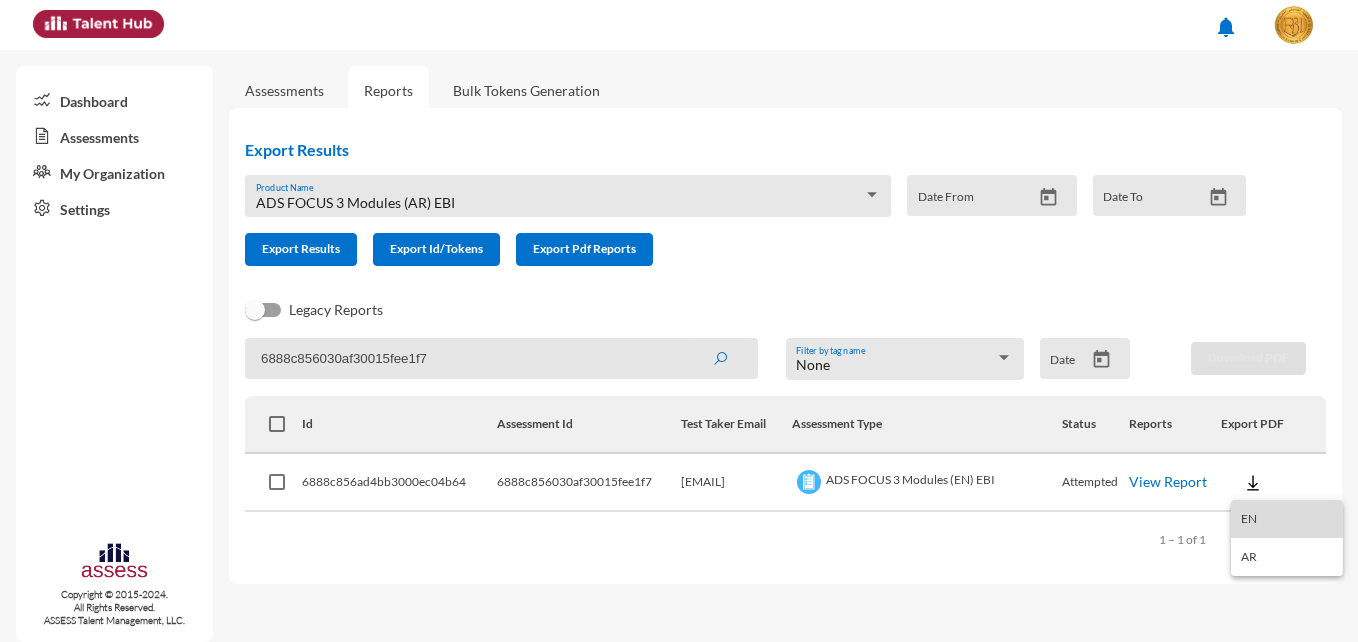 click on "EN" at bounding box center (1287, 519) 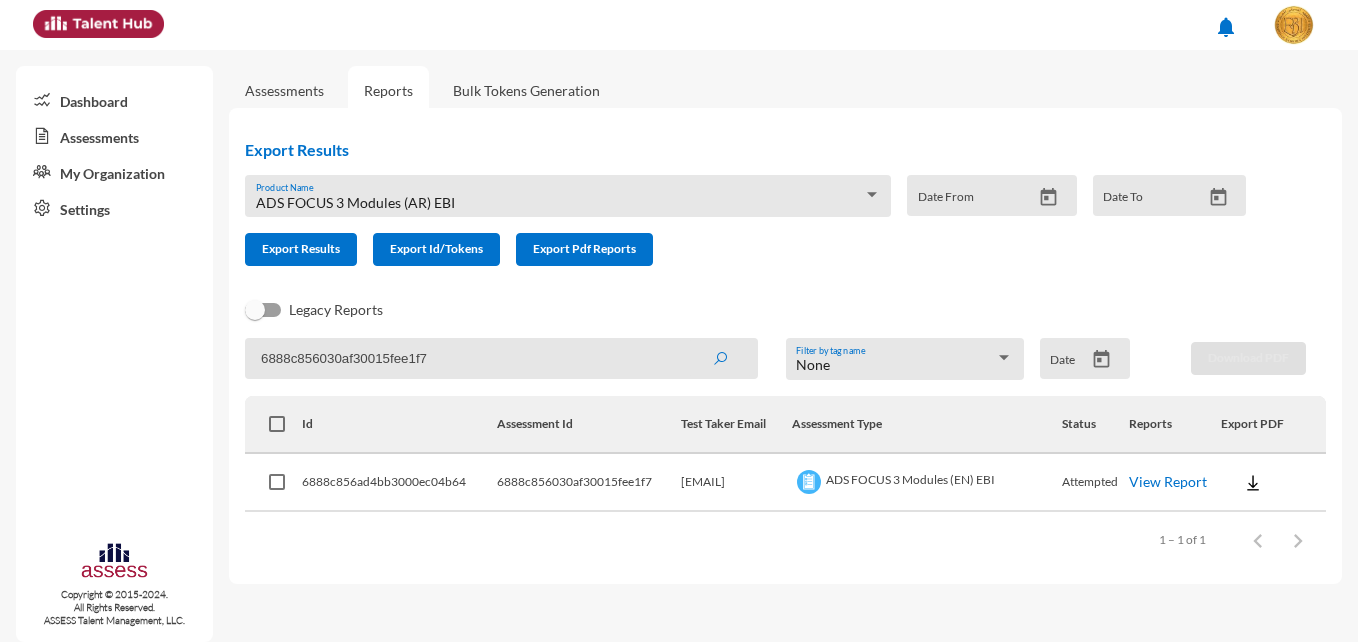 type 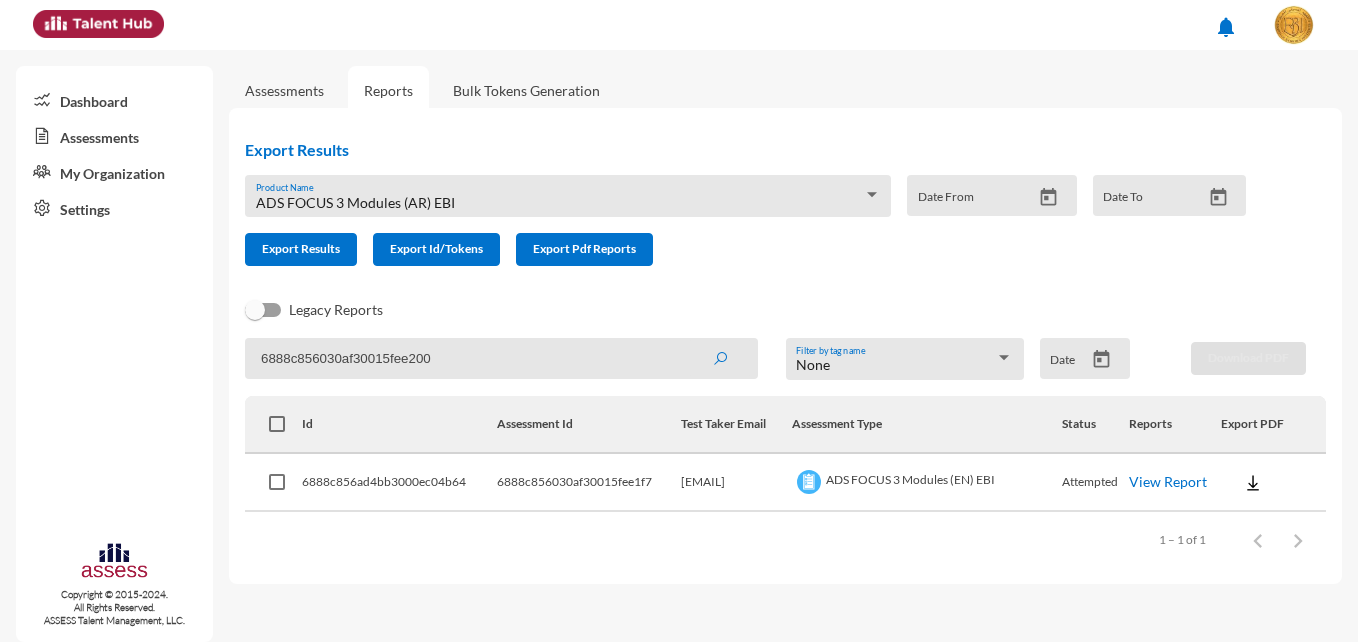 type on "6888c856030af30015fee200" 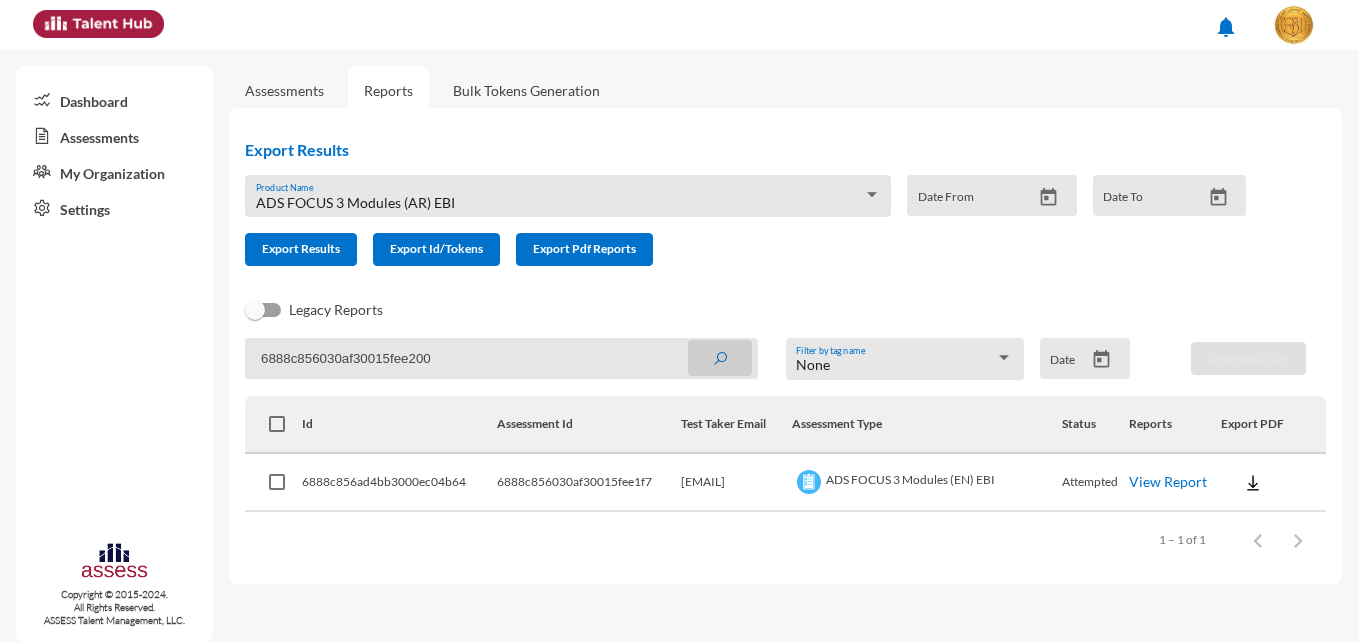 click 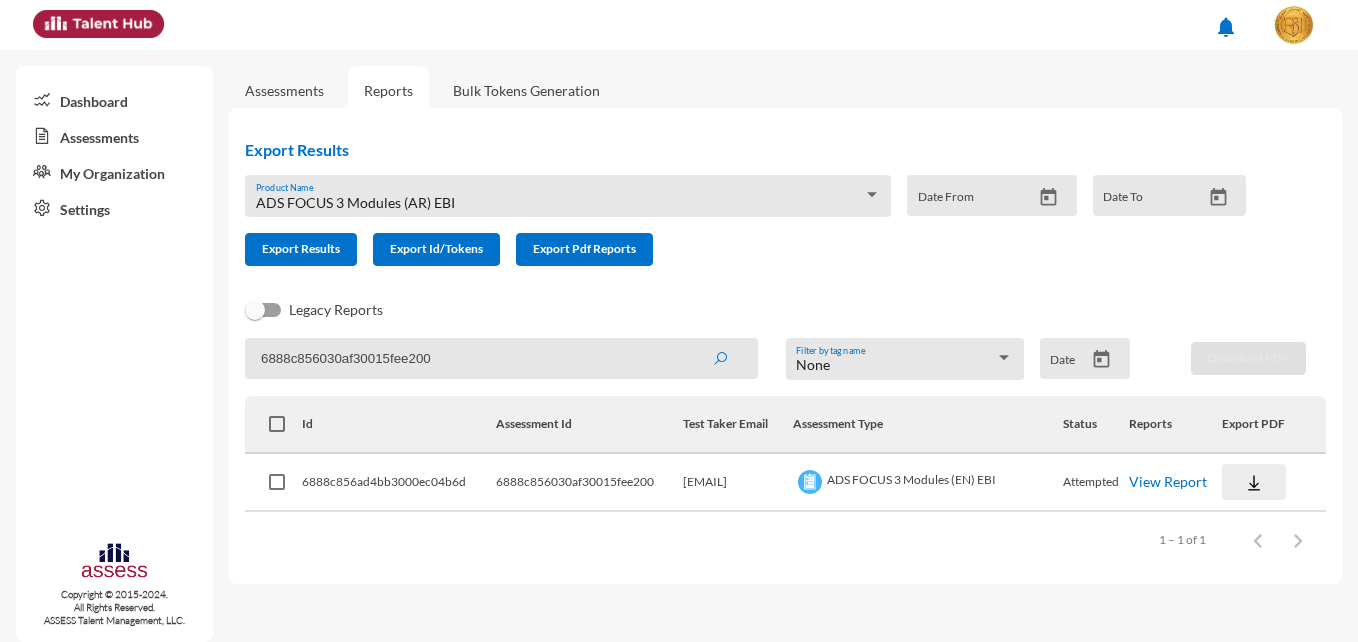 click 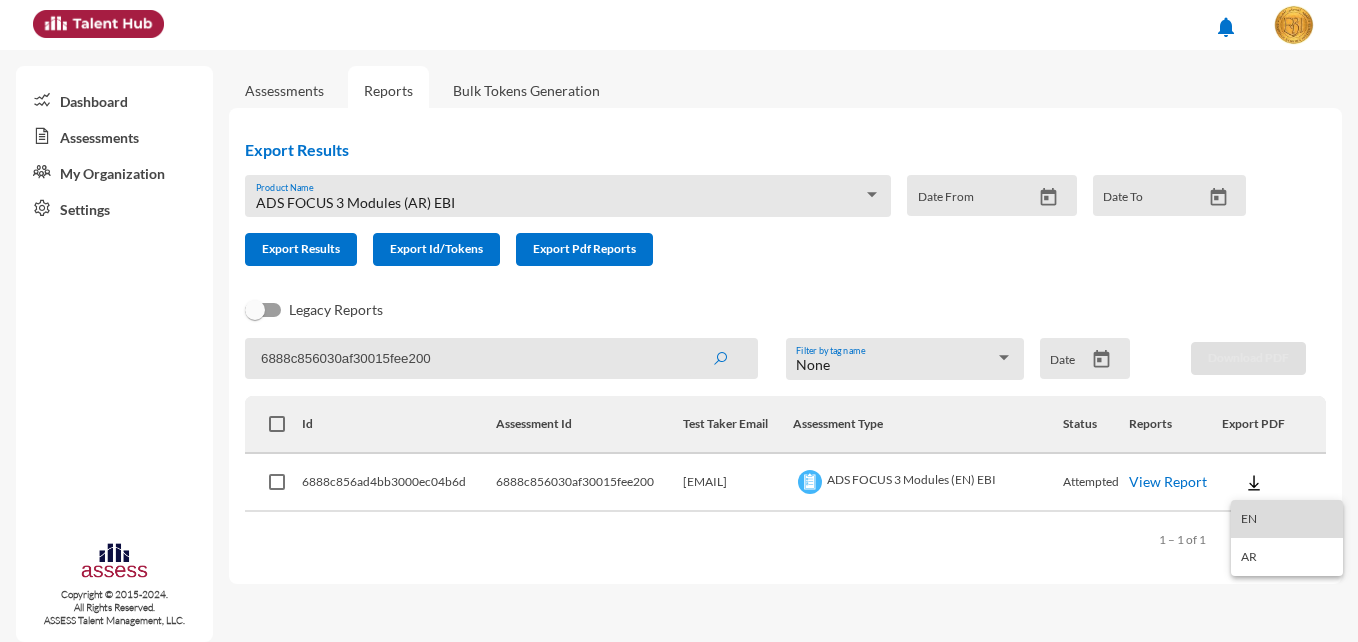 click on "EN" at bounding box center [1287, 519] 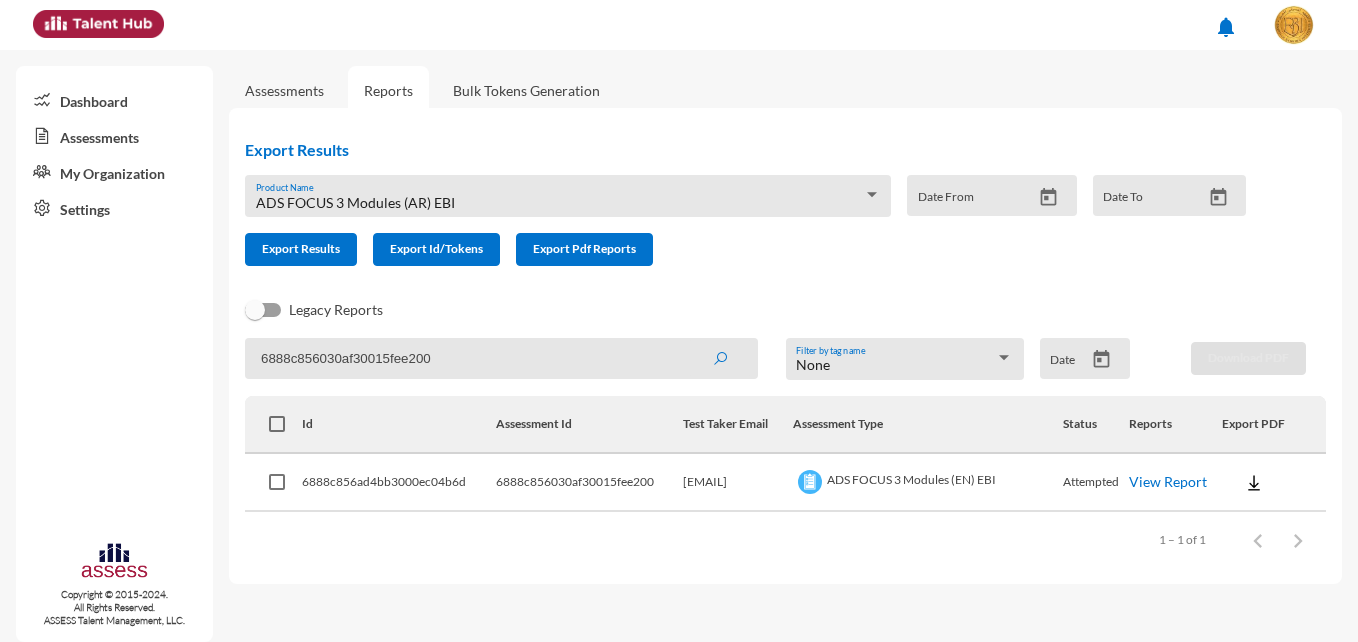 type 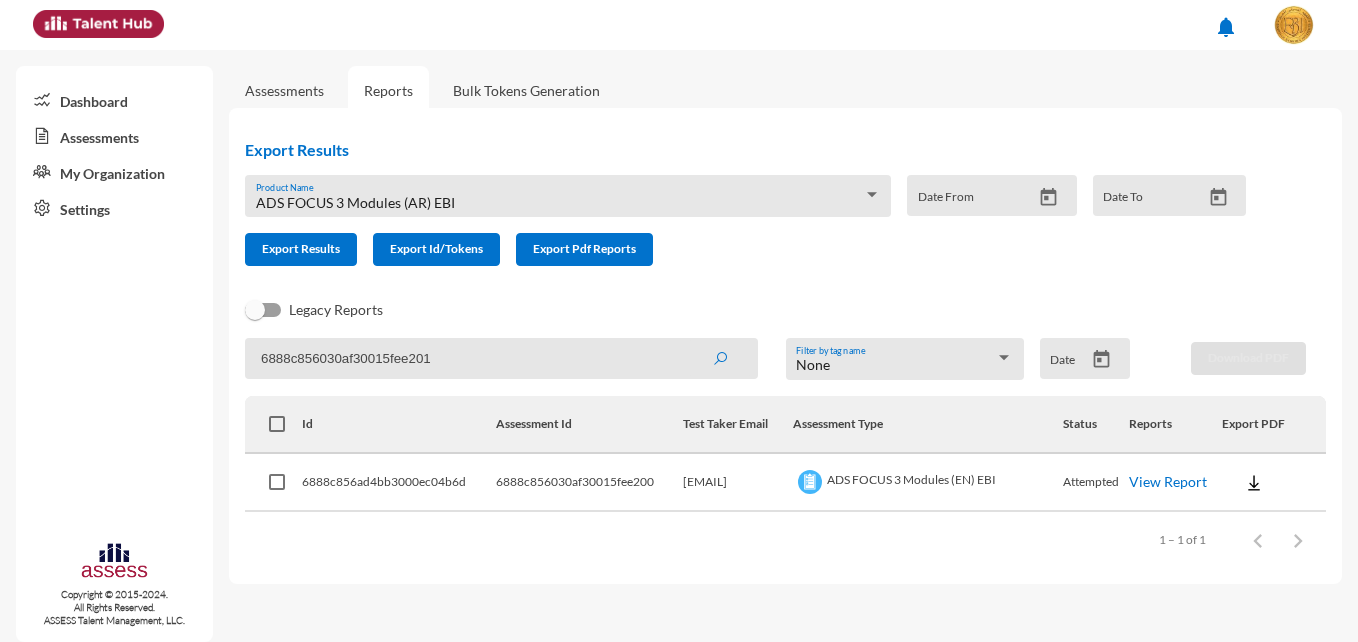 type on "6888c856030af30015fee201" 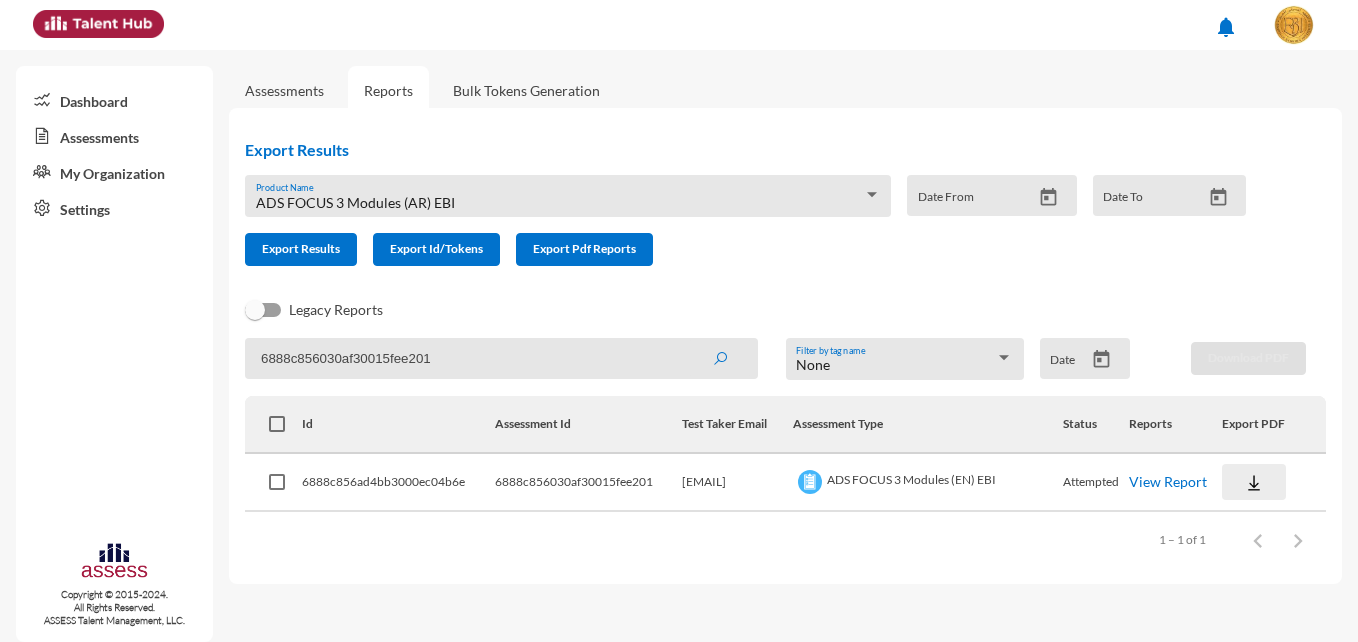 click 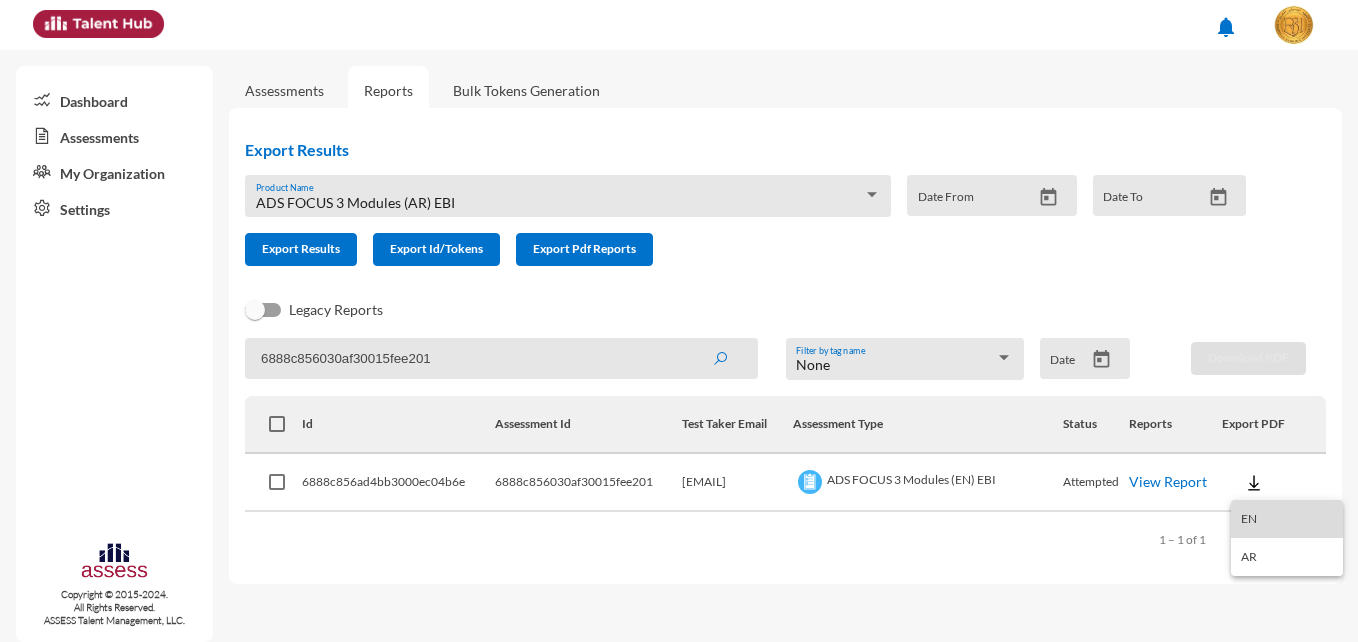 click on "EN" at bounding box center (1287, 519) 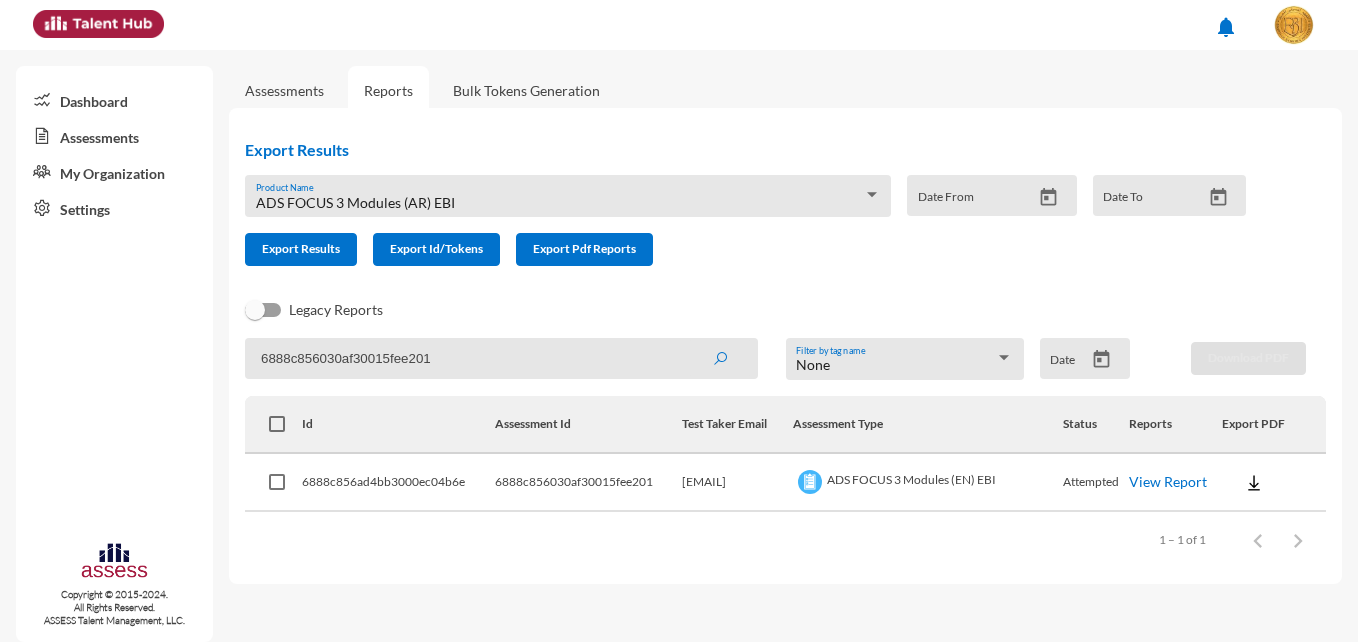type 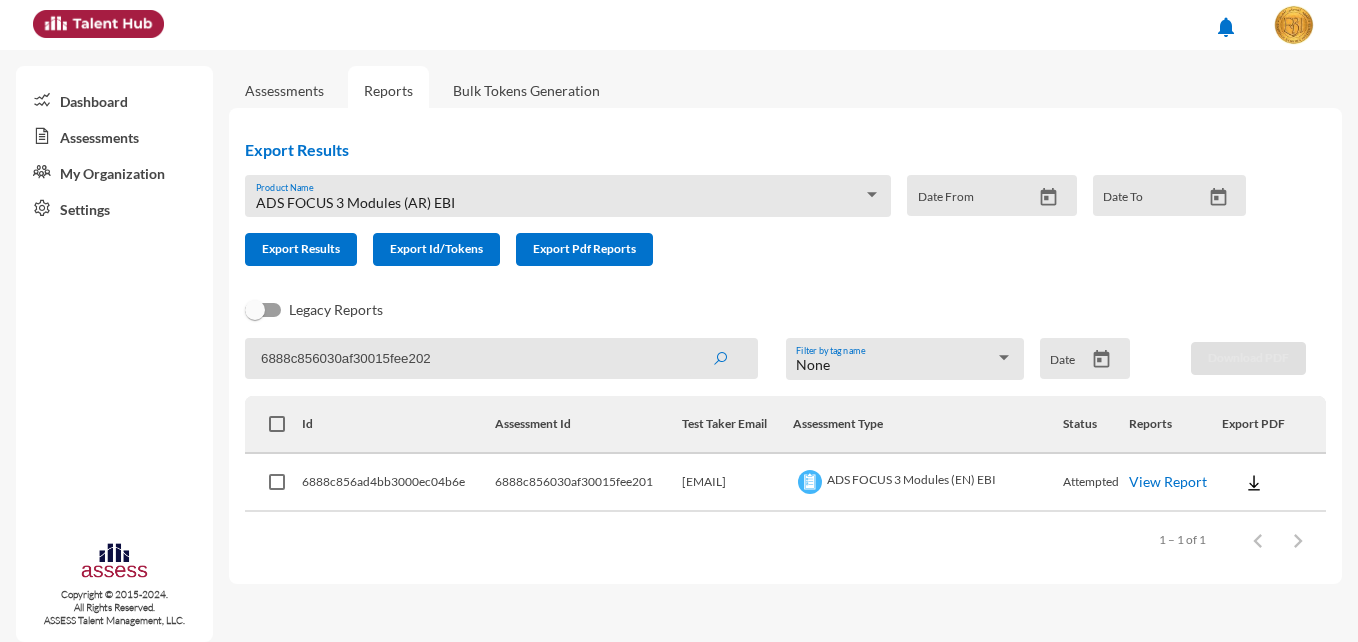 type on "6888c856030af30015fee202" 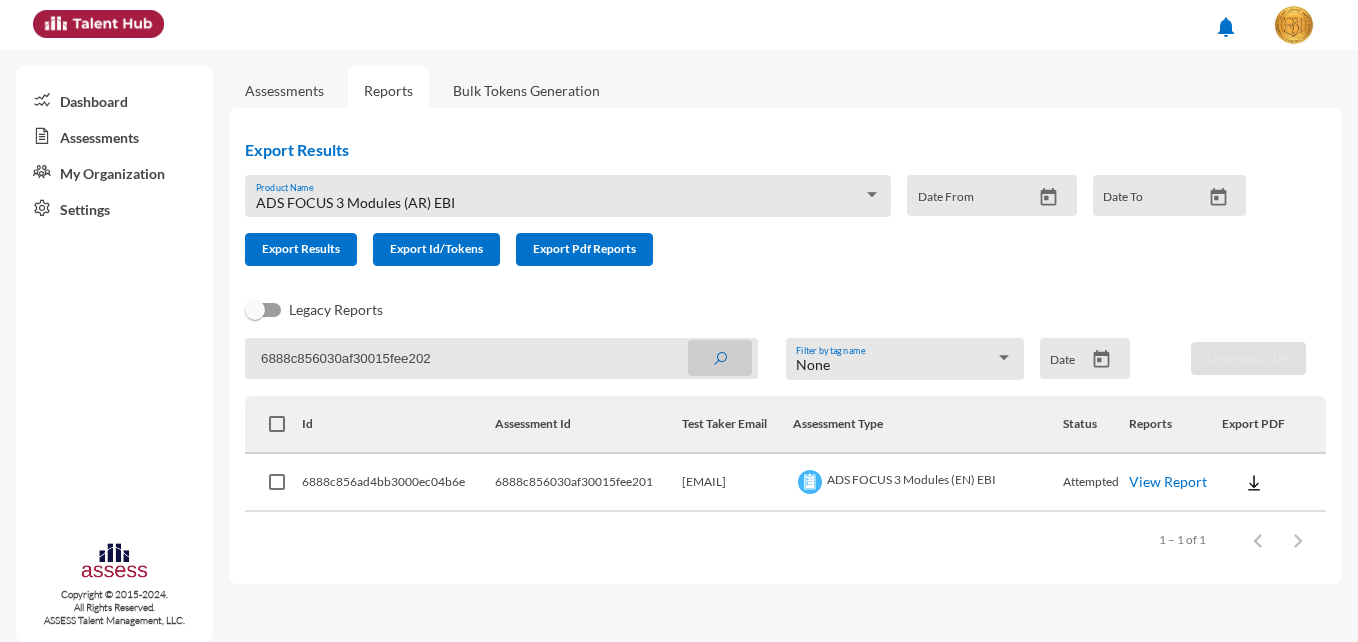 click 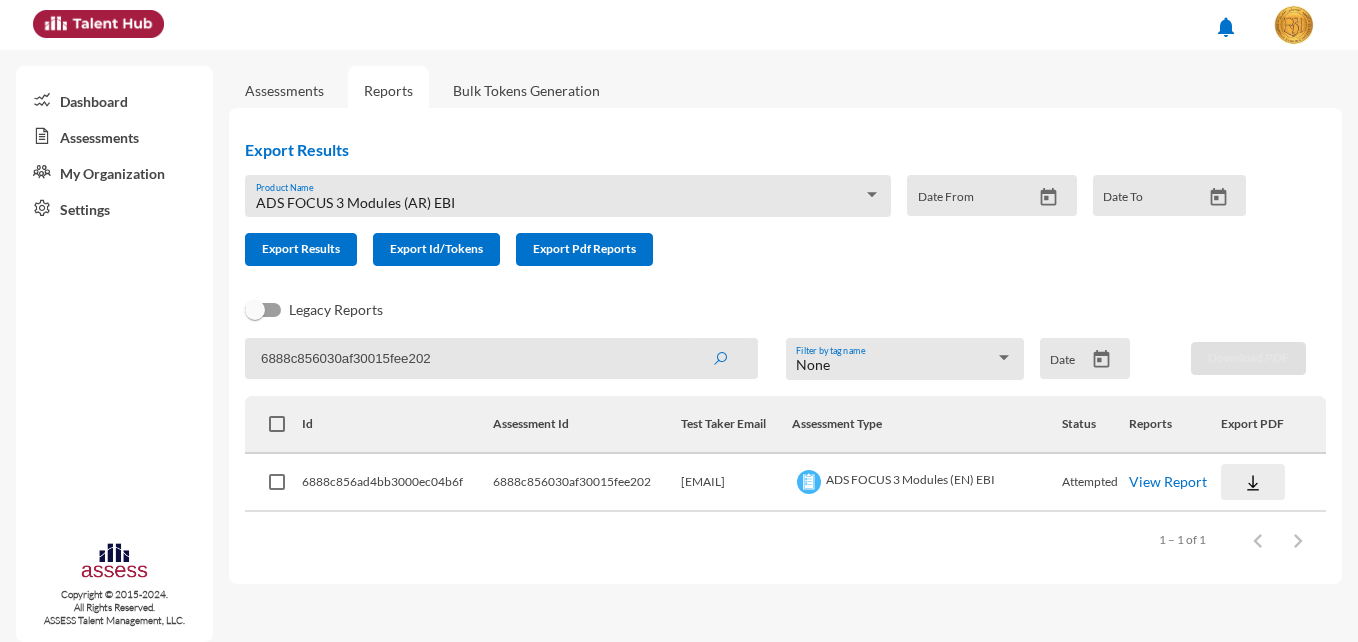 click 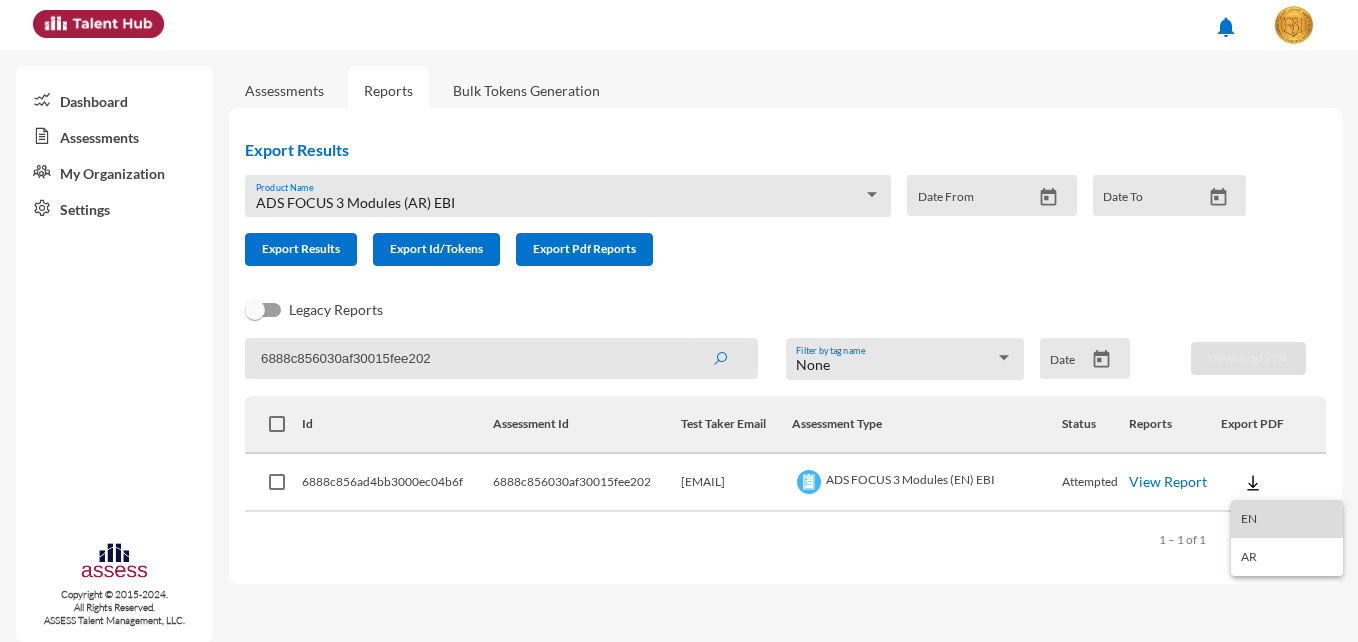 click on "EN" at bounding box center (1287, 519) 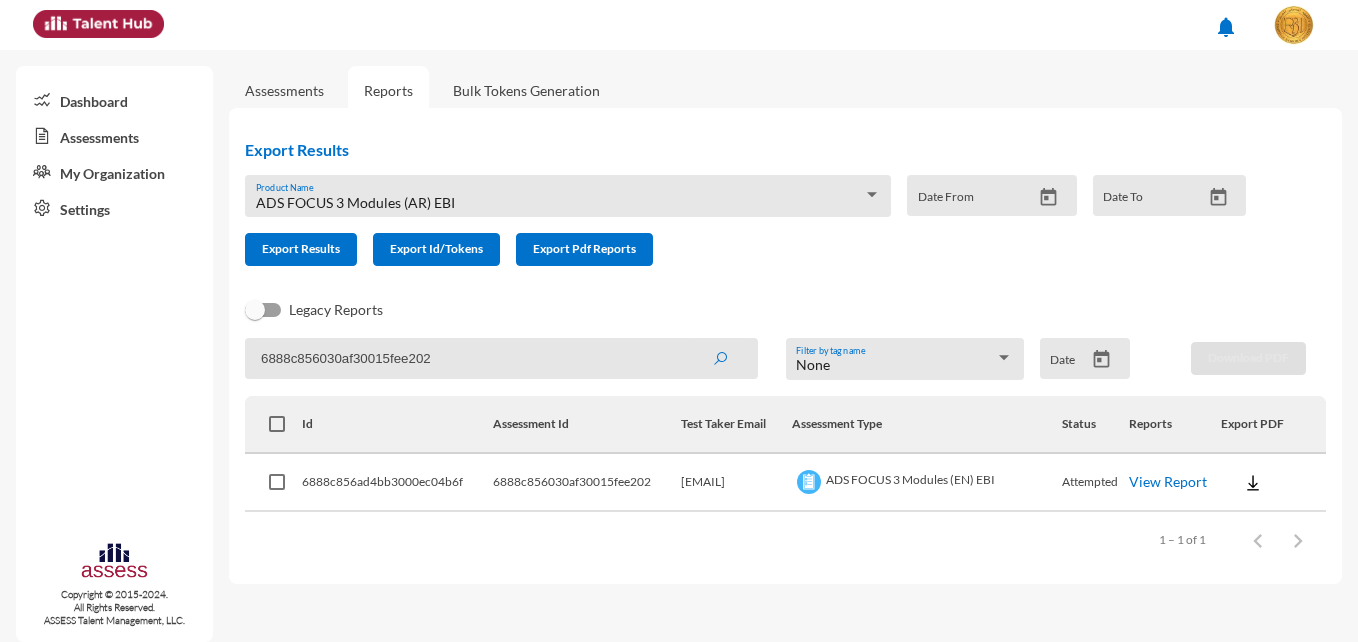 type 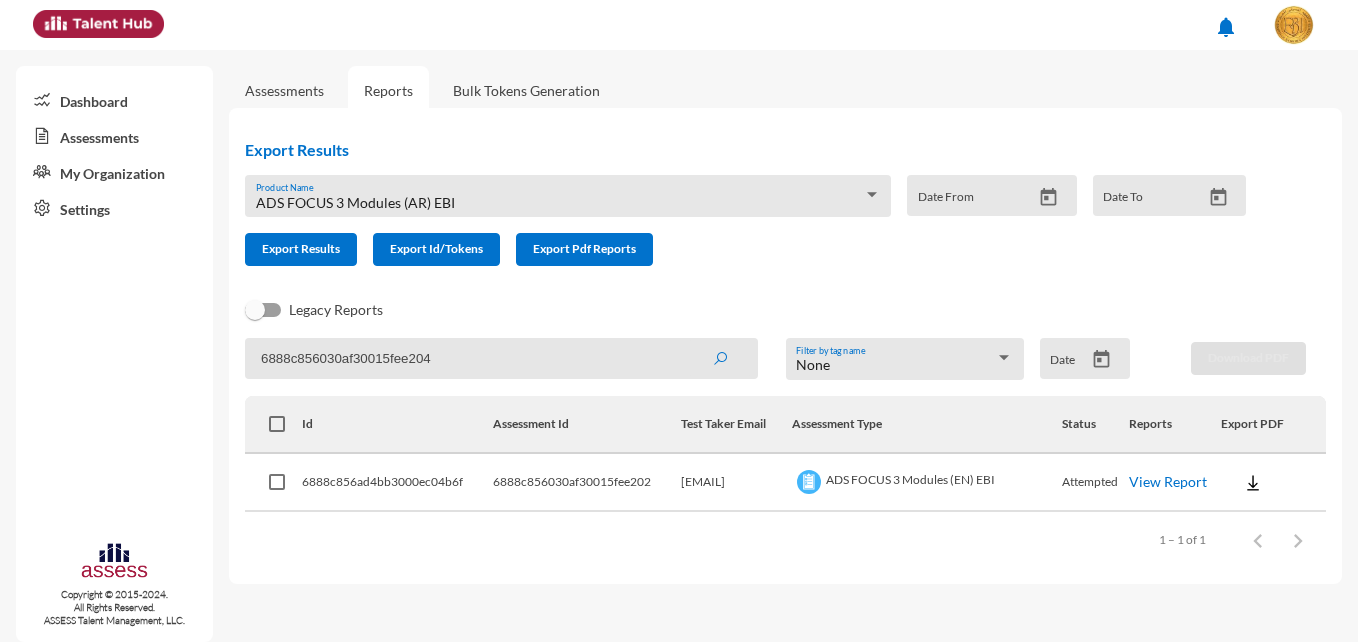 type on "6888c856030af30015fee204" 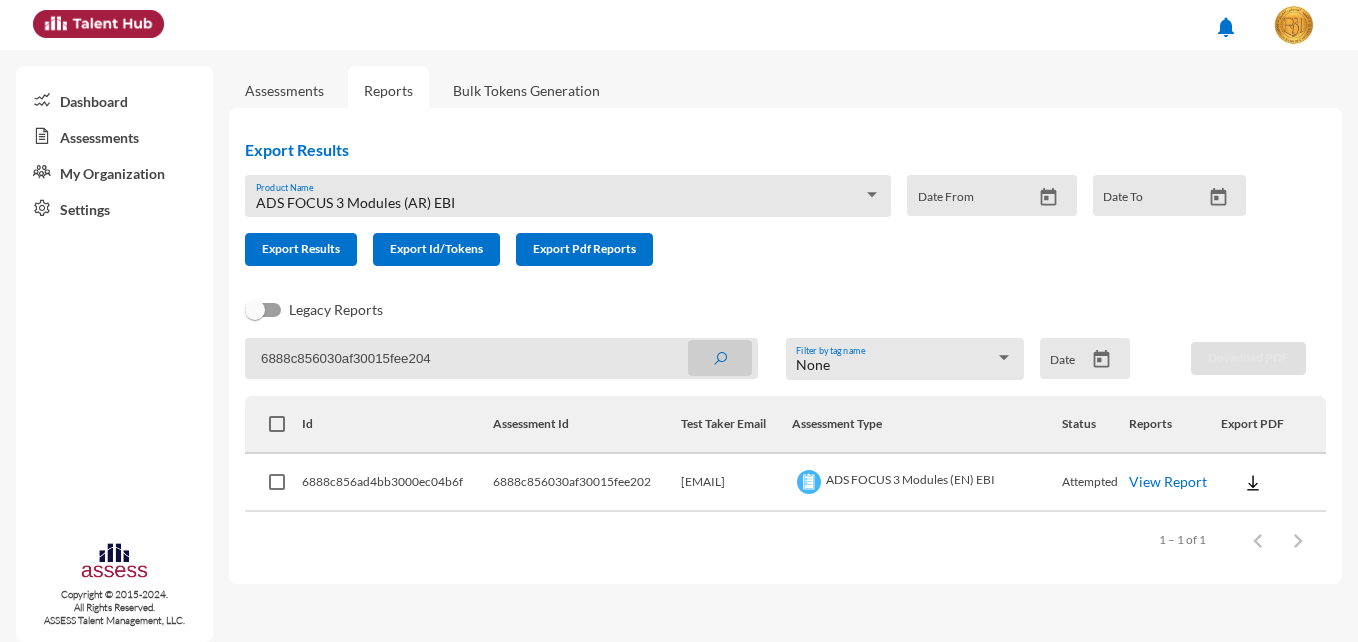 click 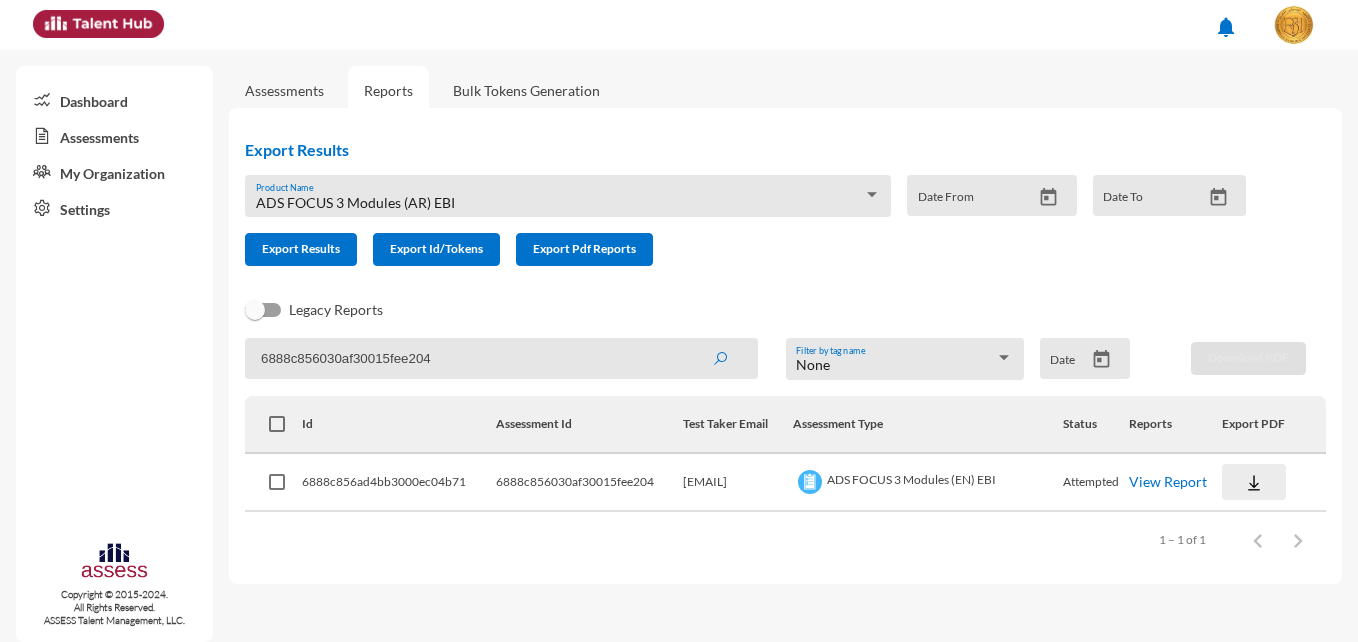 click 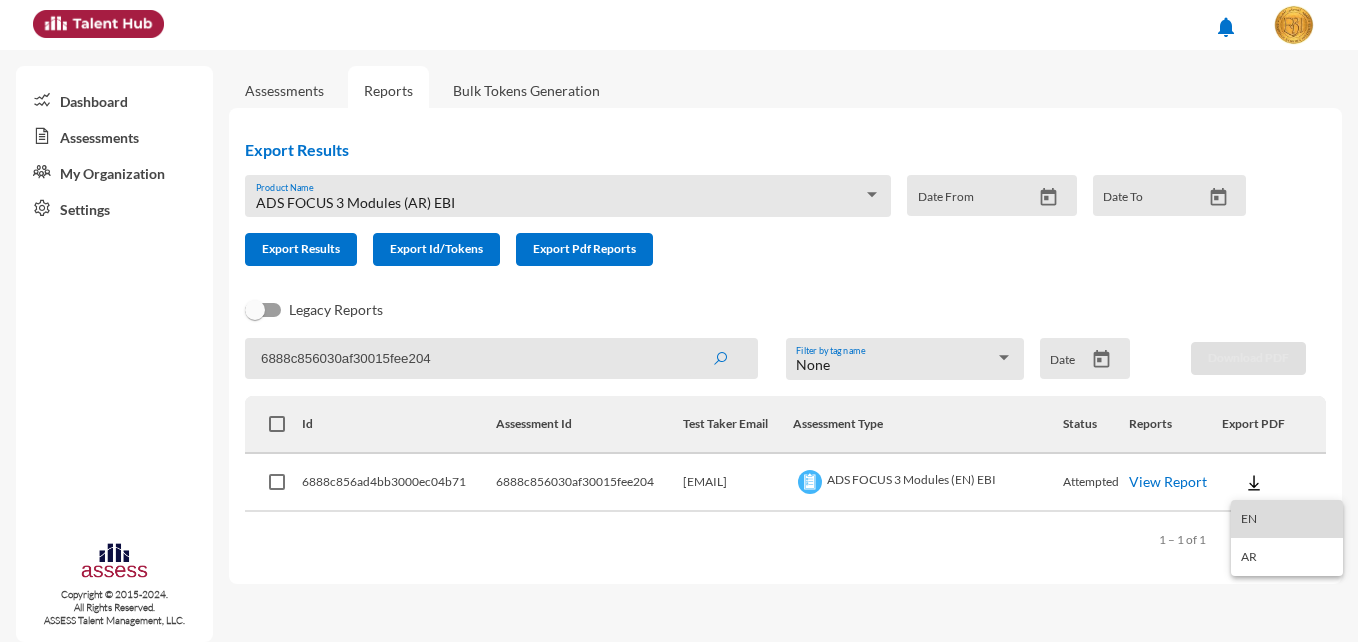 click on "EN" at bounding box center [1287, 519] 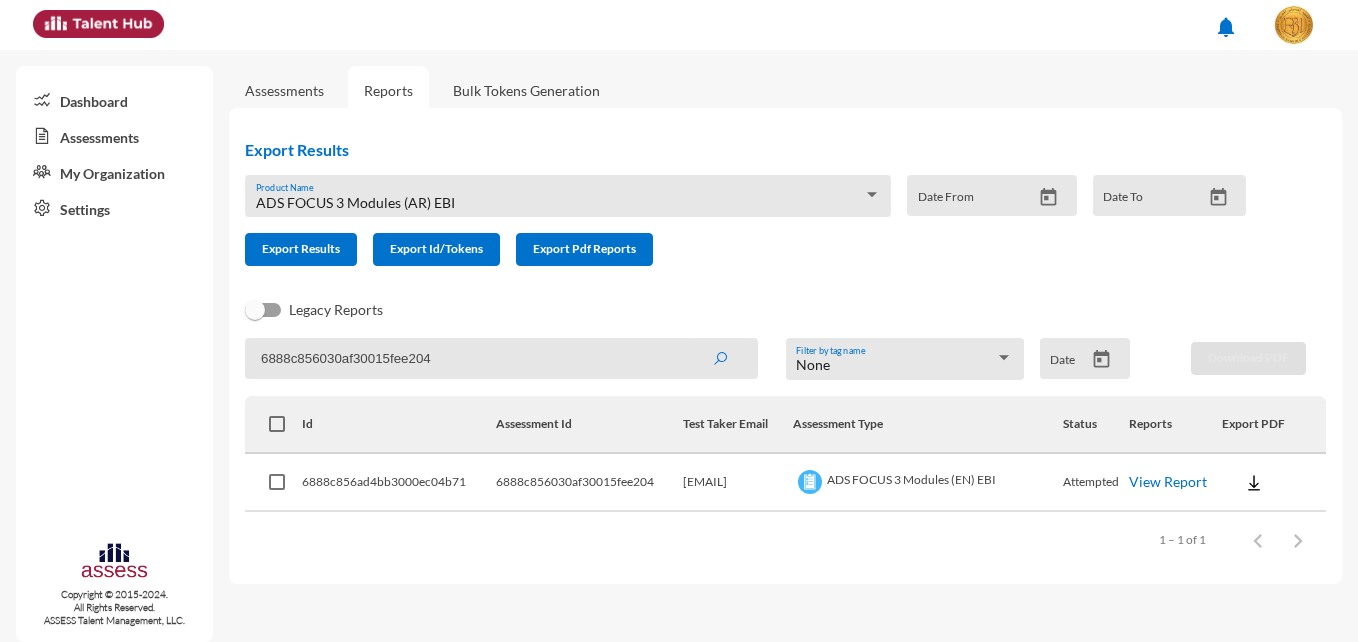 type 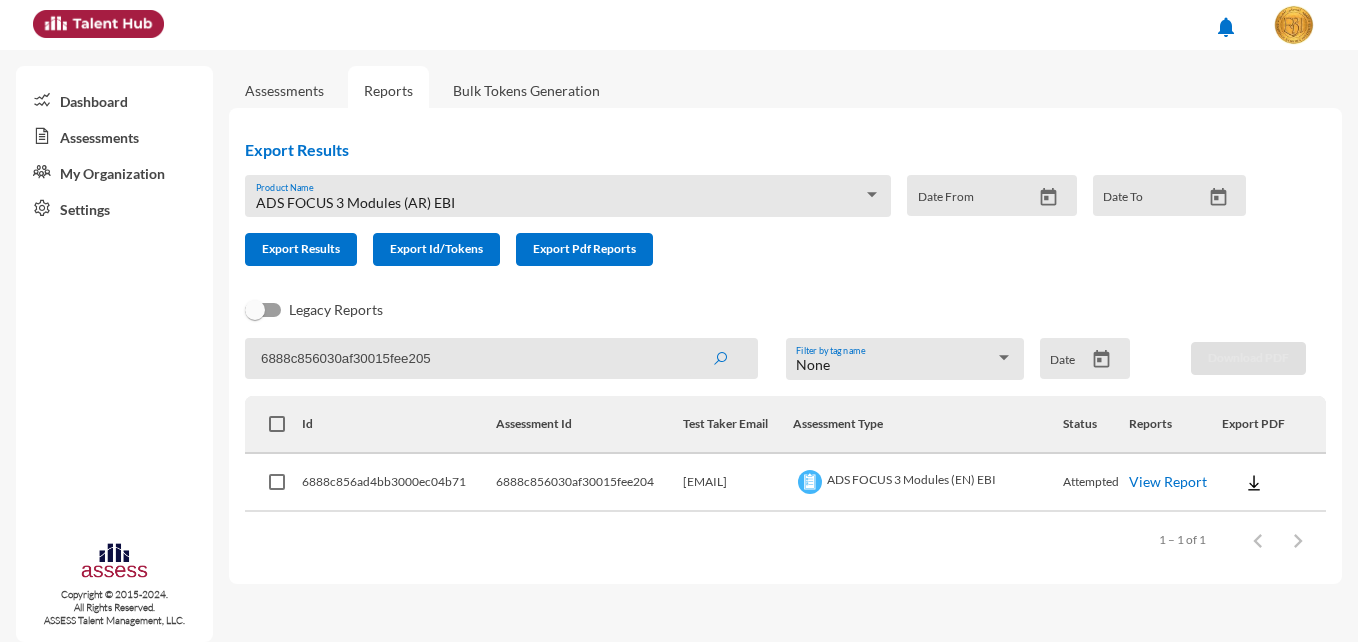 type on "6888c856030af30015fee205" 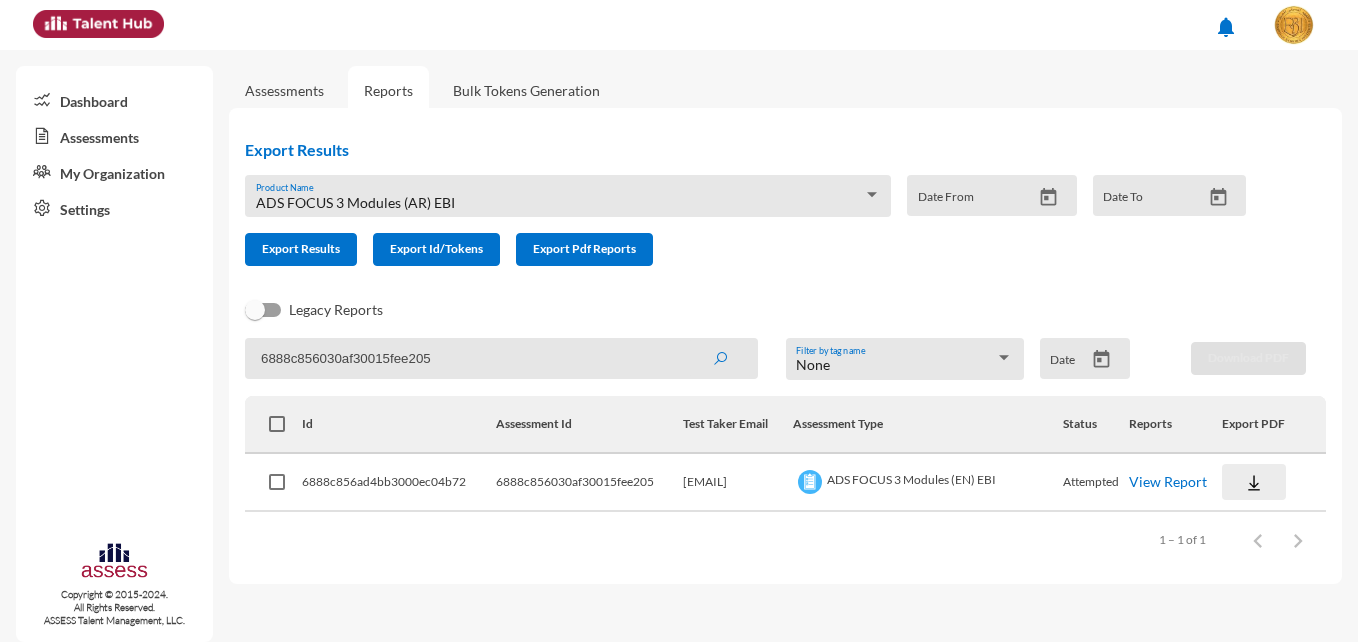 click 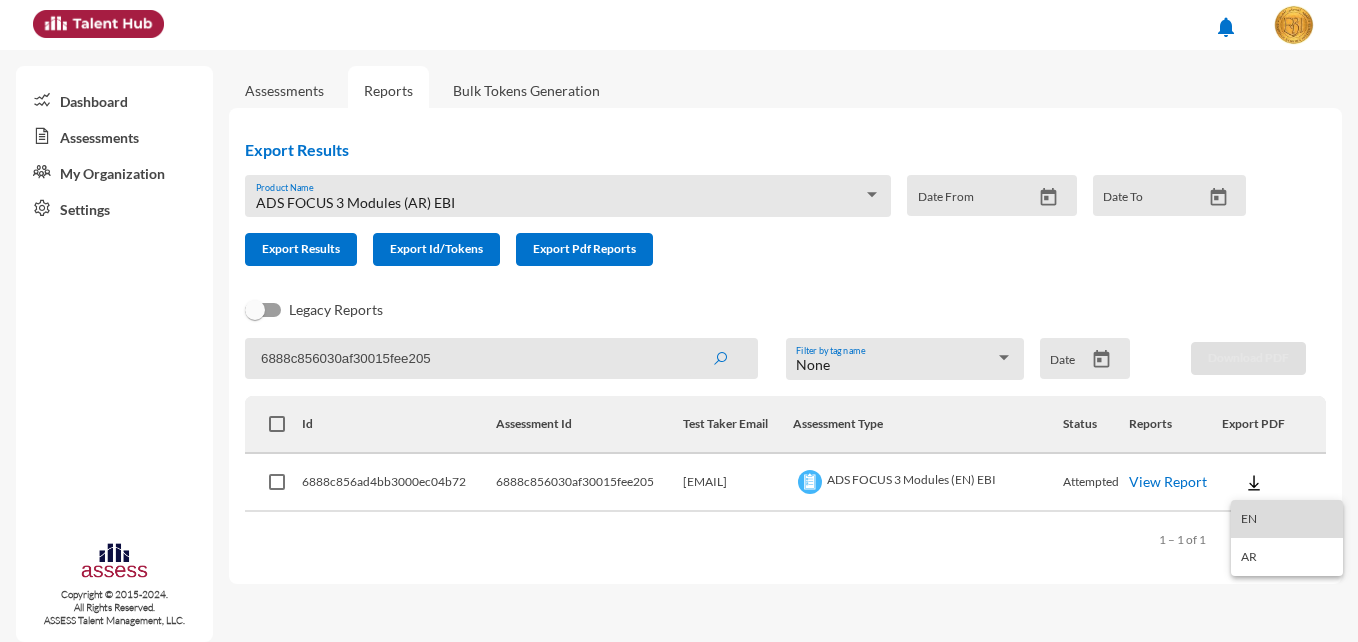 click on "EN" at bounding box center [1287, 519] 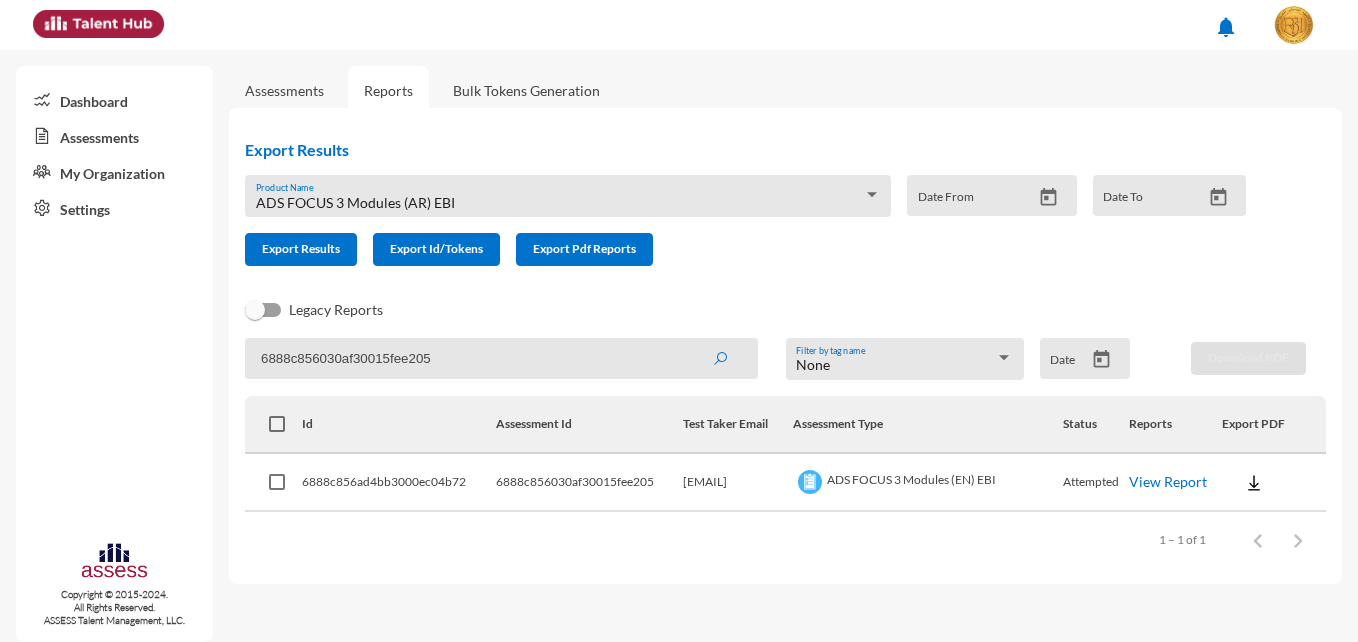 type 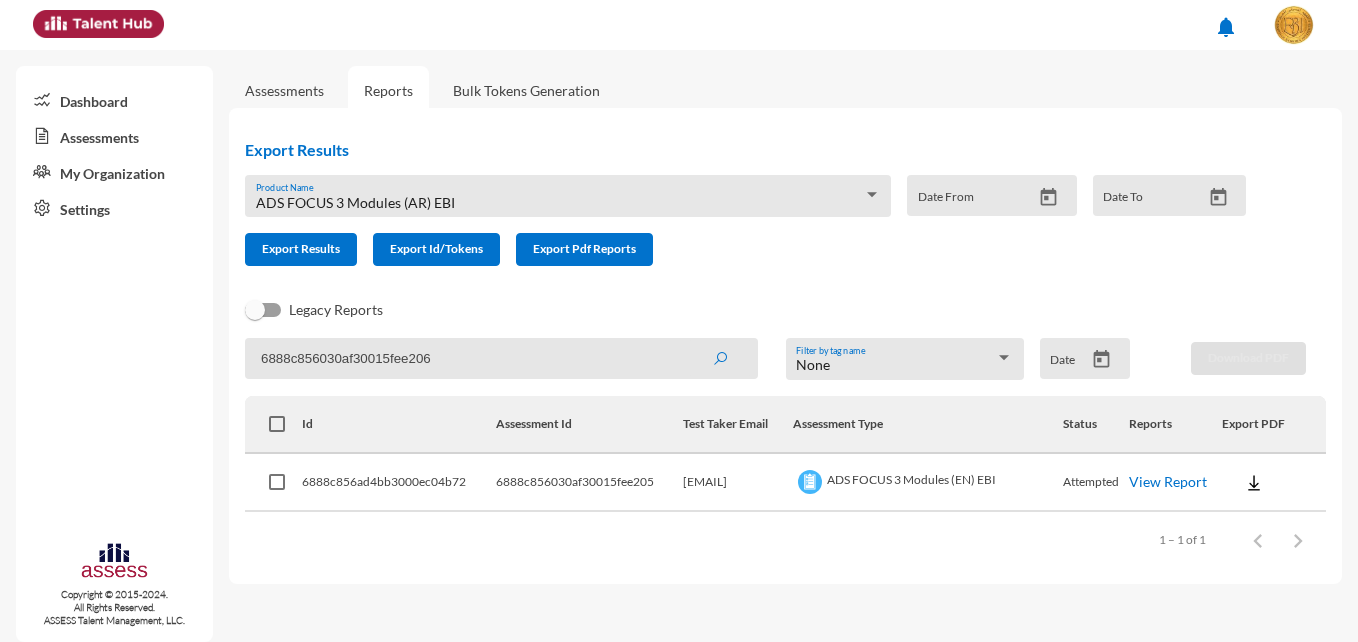 type on "6888c856030af30015fee206" 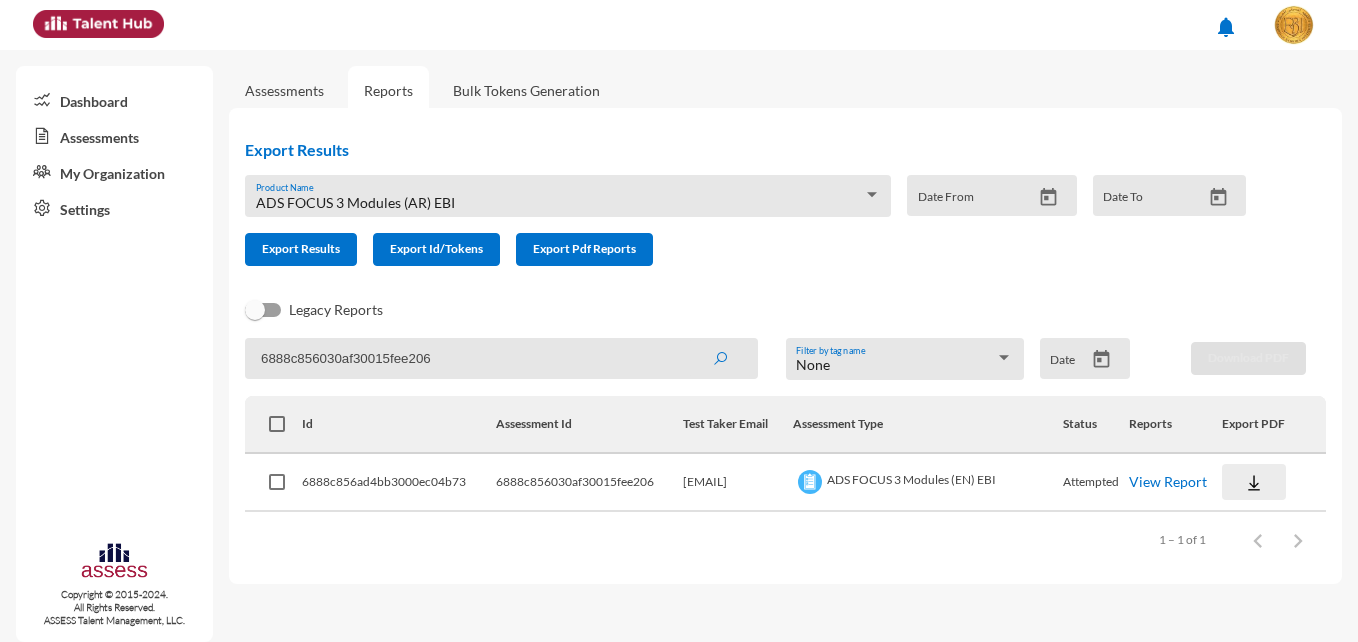 click 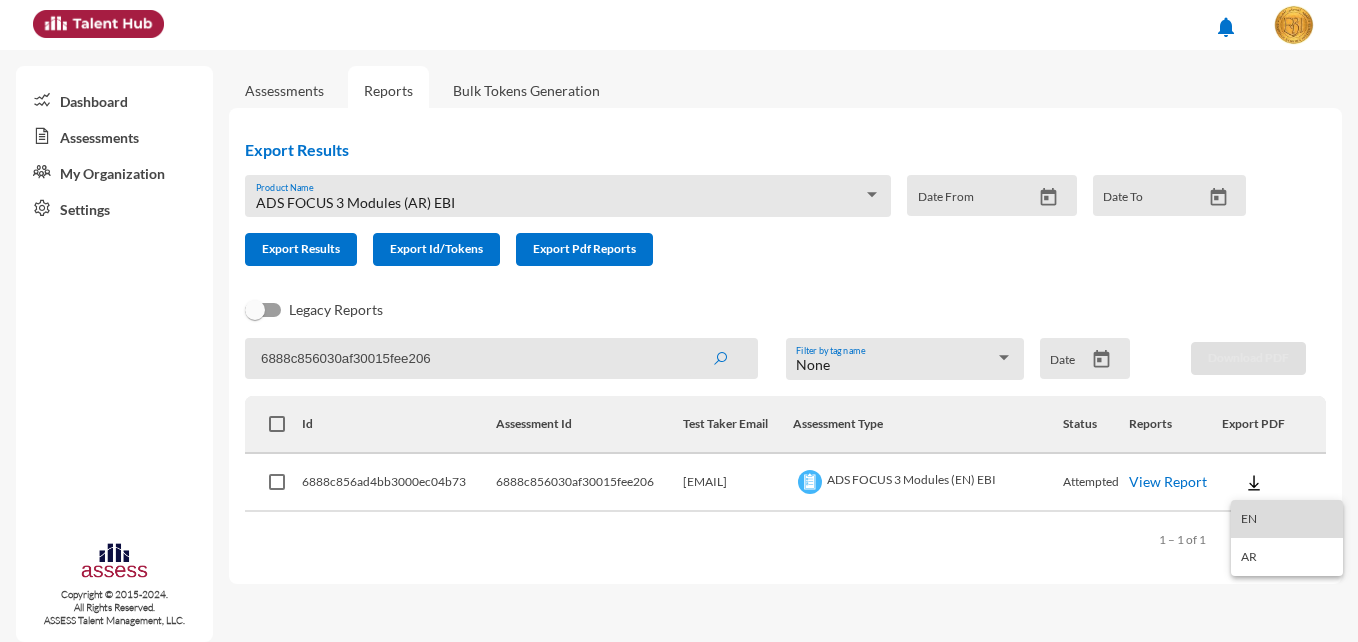 click on "EN" at bounding box center (1287, 519) 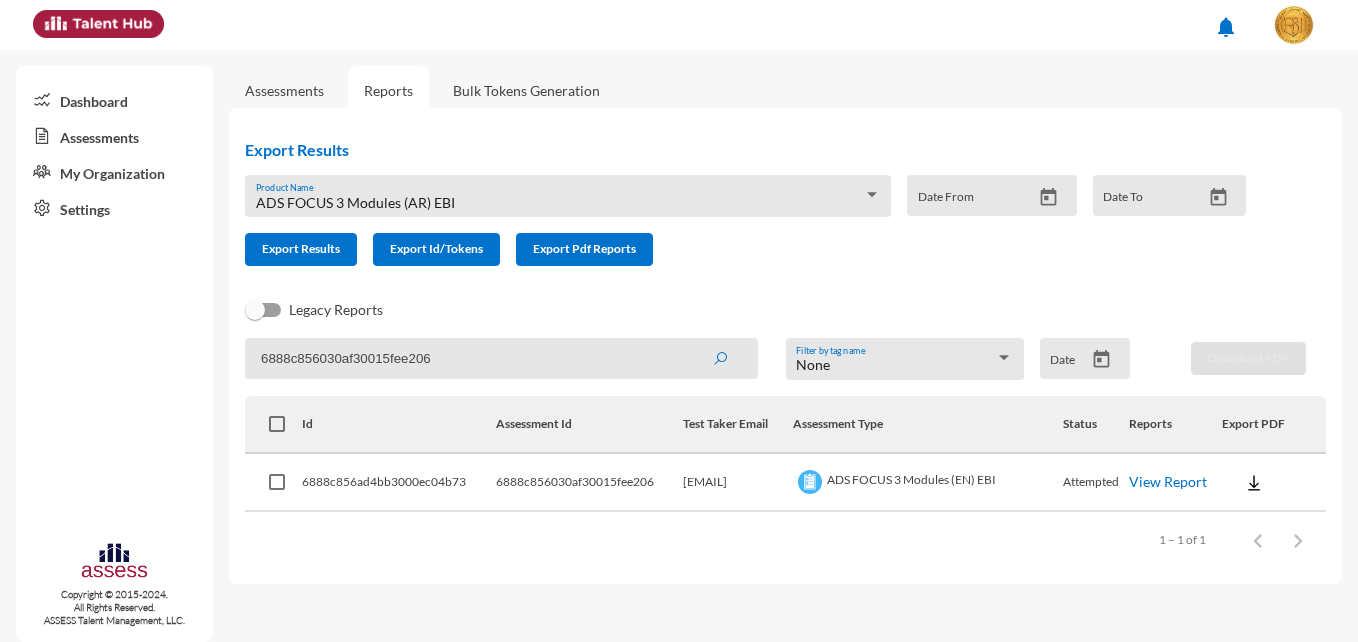 type 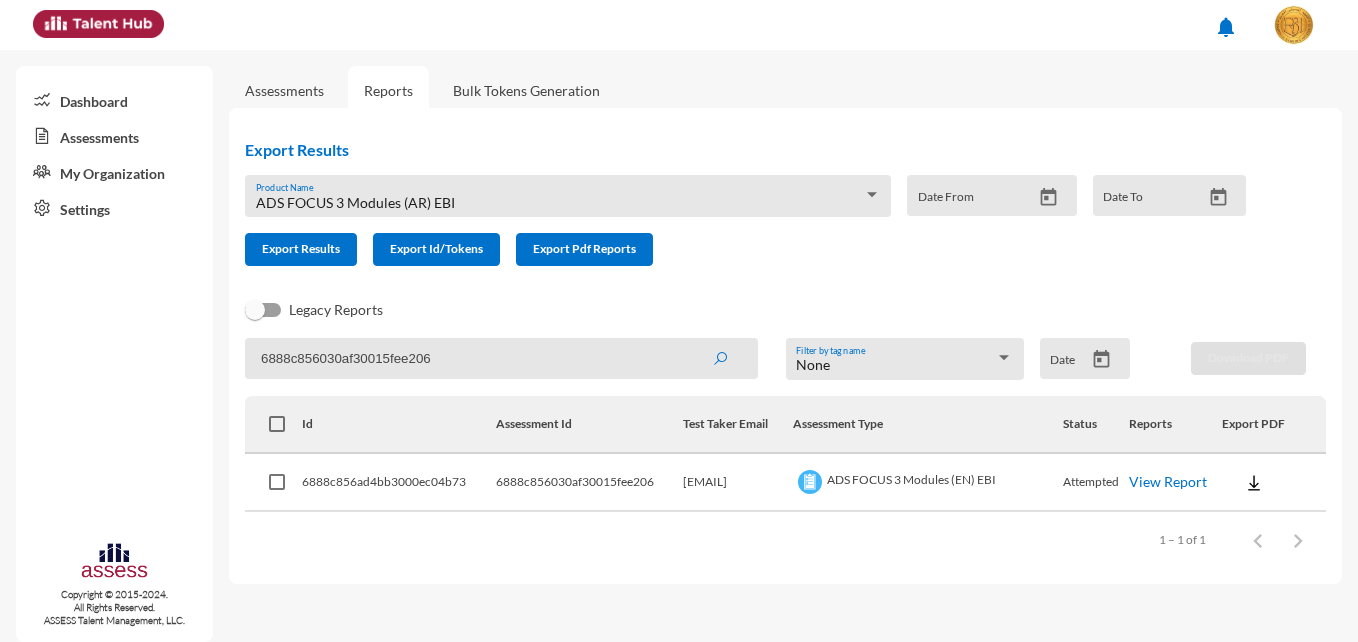 click on "6888c856030af30015fee206" 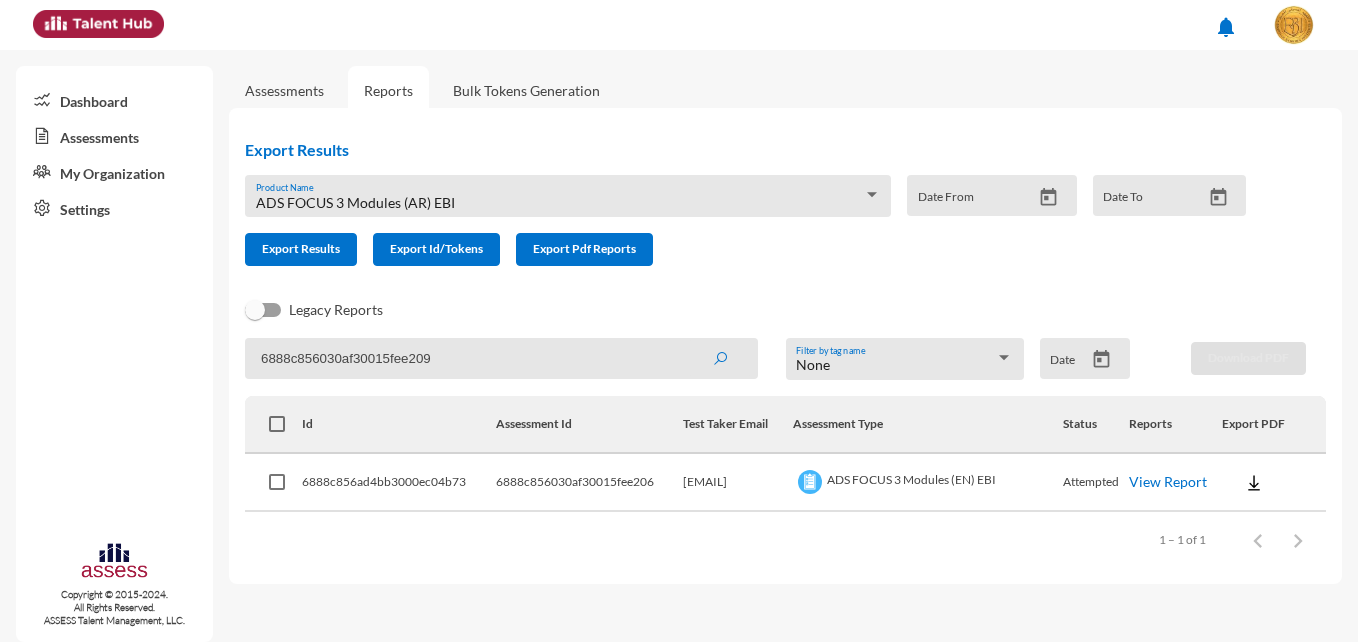 type on "6888c856030af30015fee209" 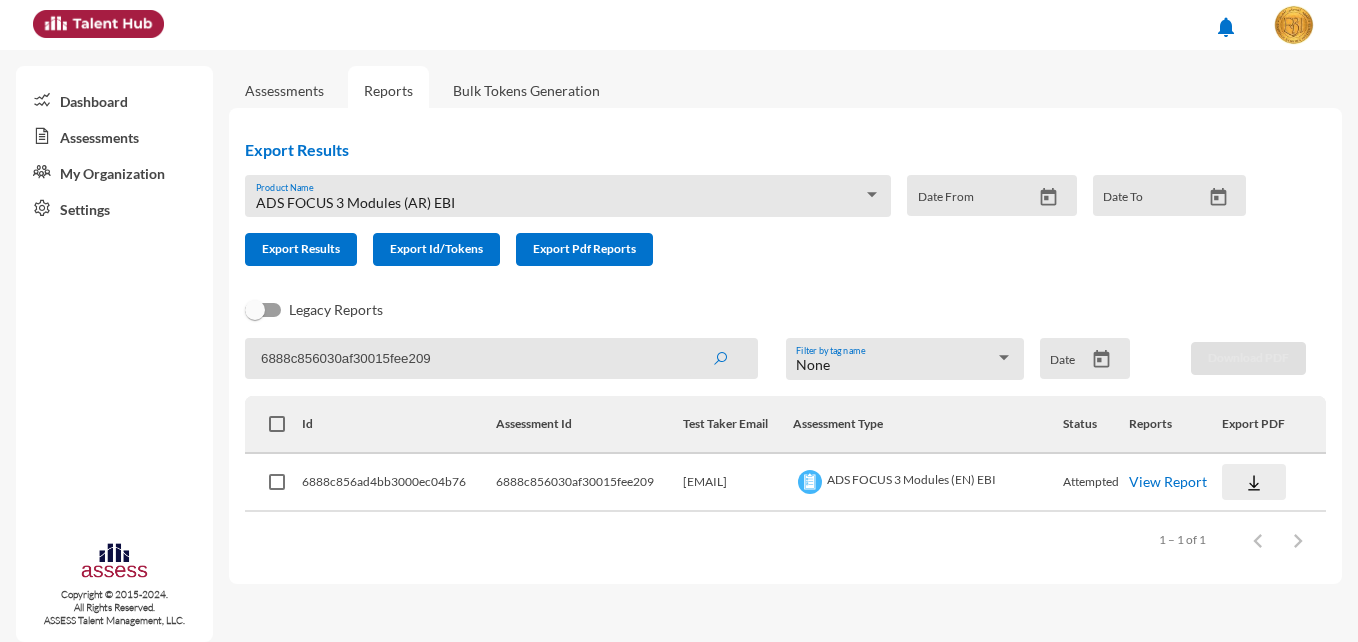 click 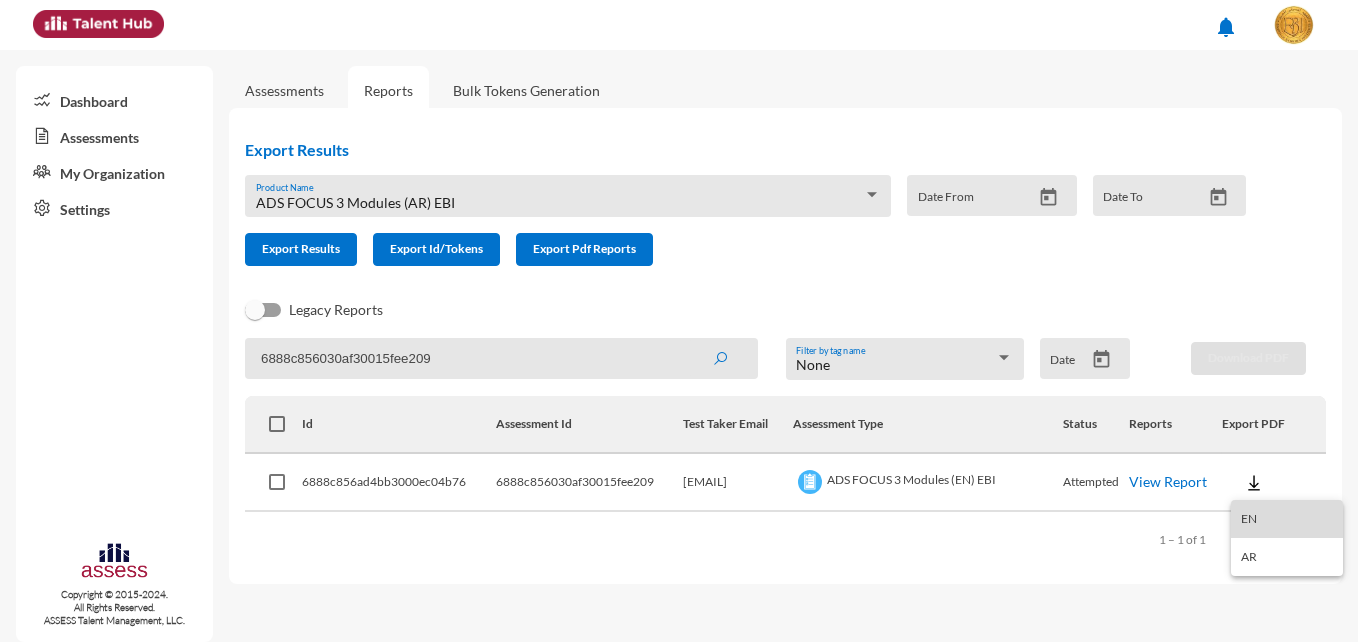 click on "EN" at bounding box center [1287, 519] 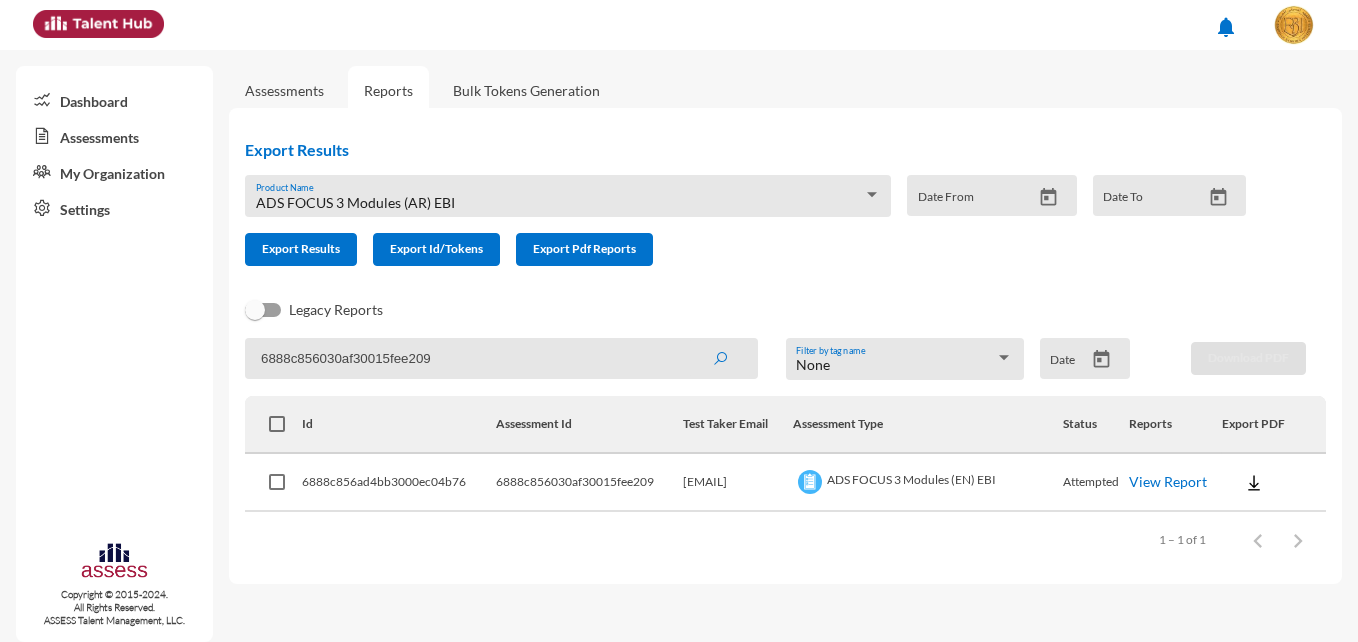 type 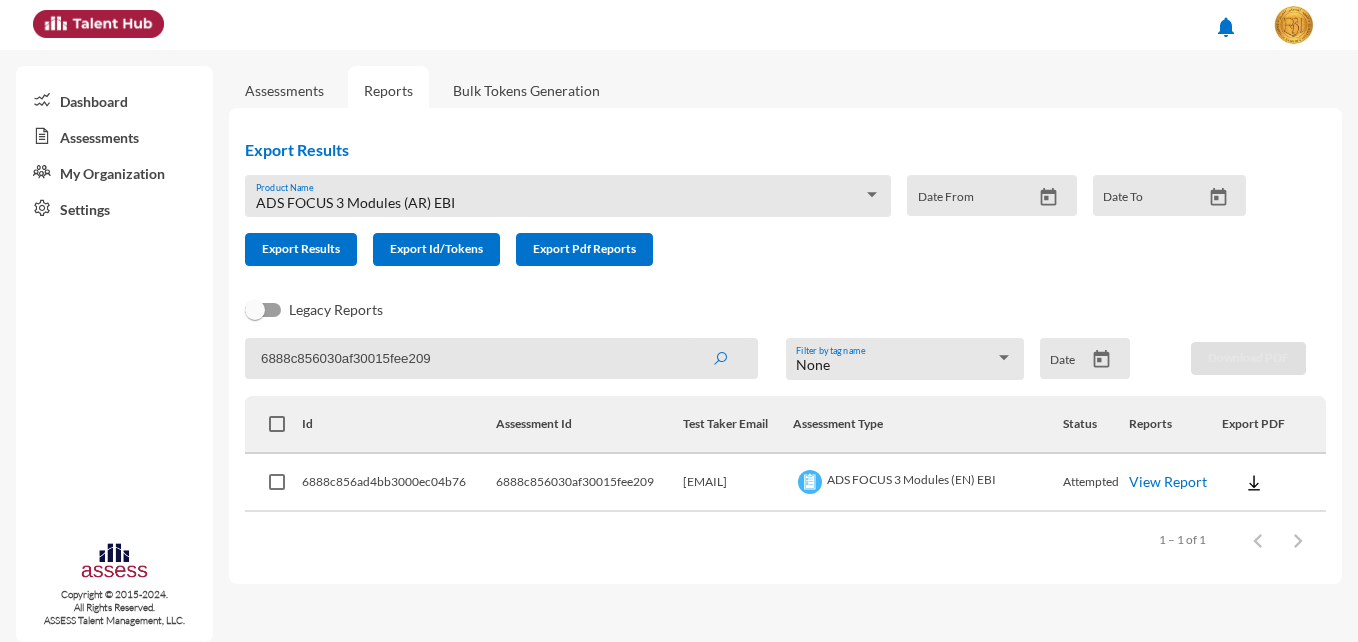 click on "6888c856030af30015fee209" 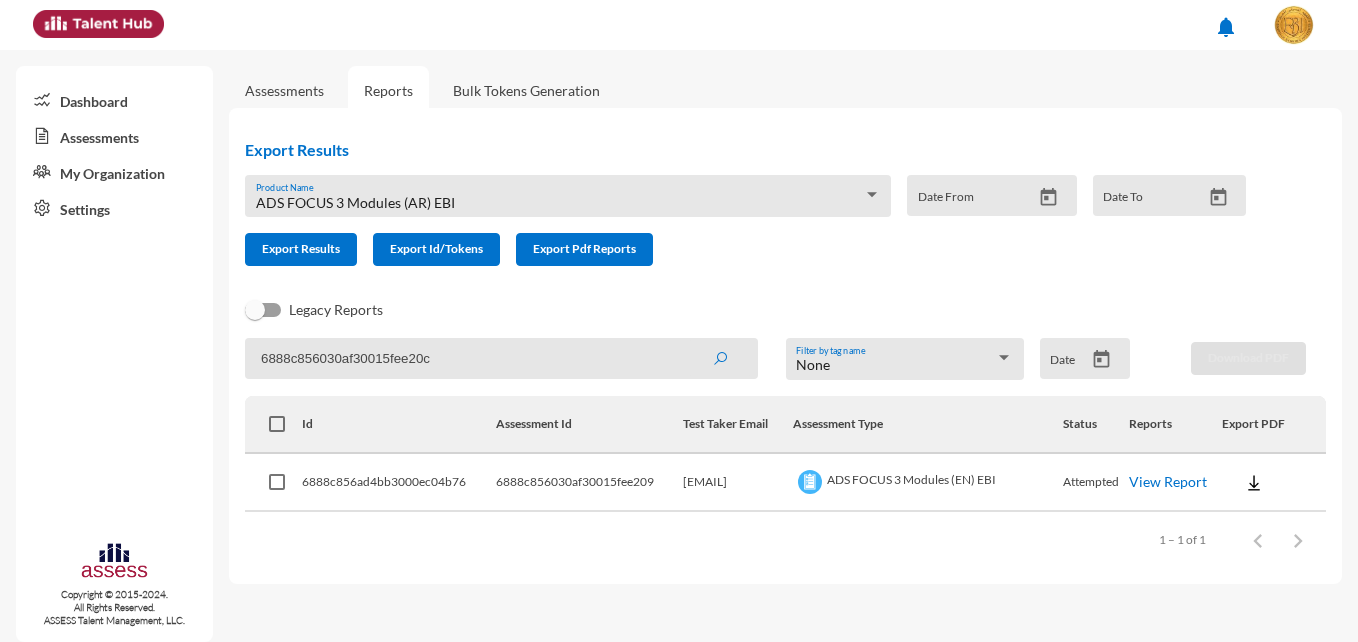 type on "6888c856030af30015fee20c" 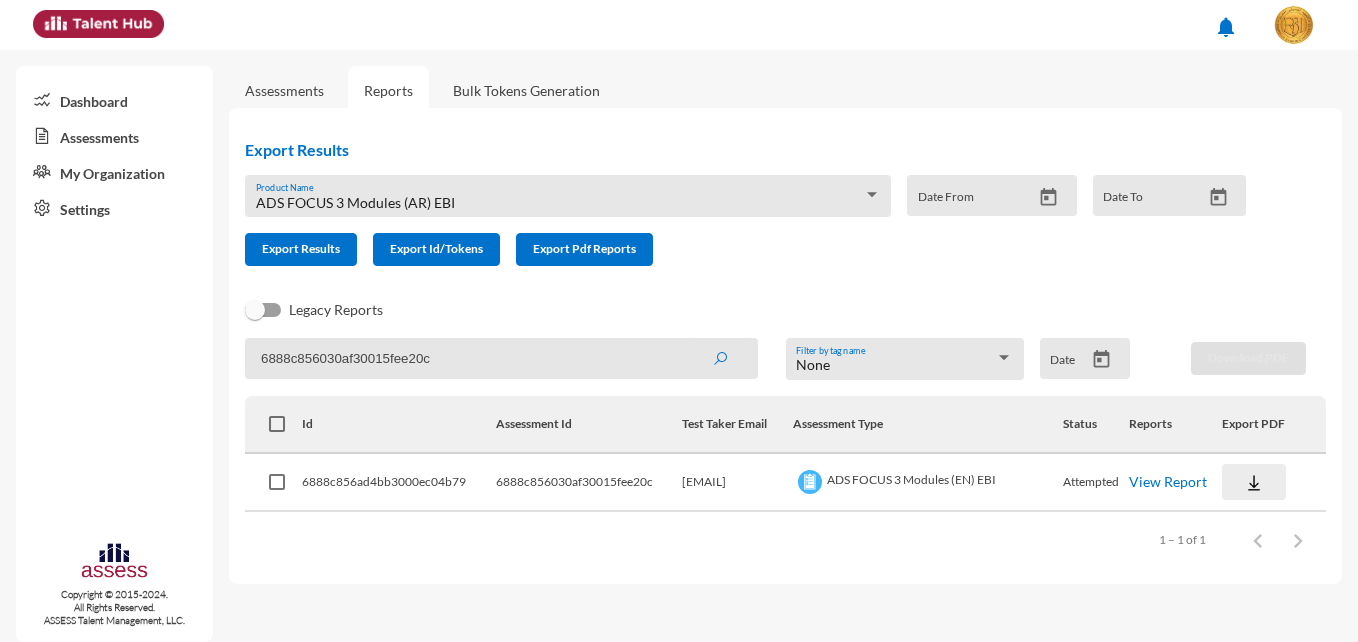 click 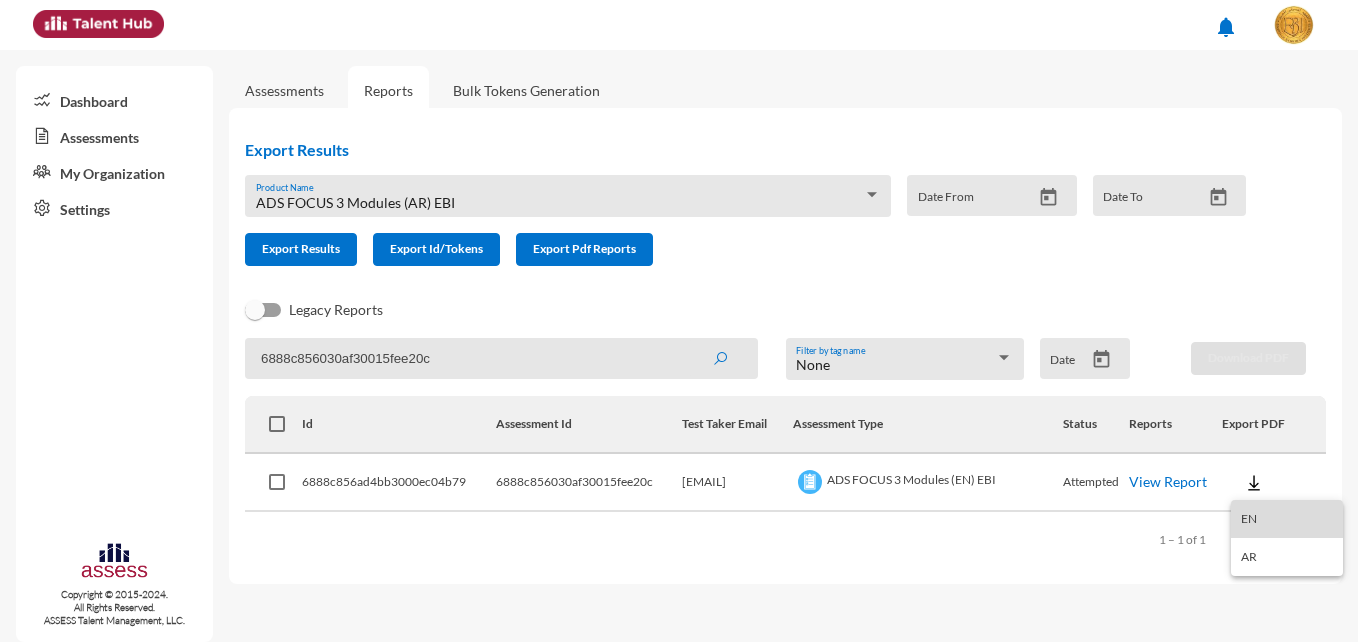 click on "EN" at bounding box center (1287, 519) 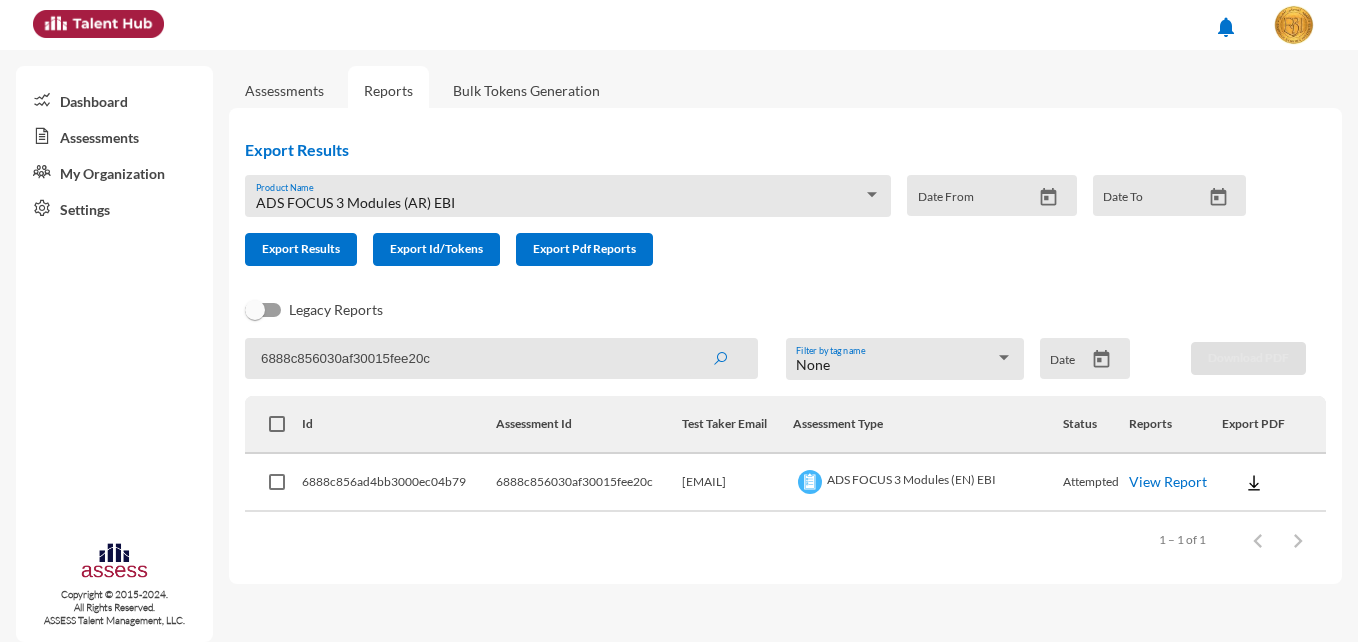 type 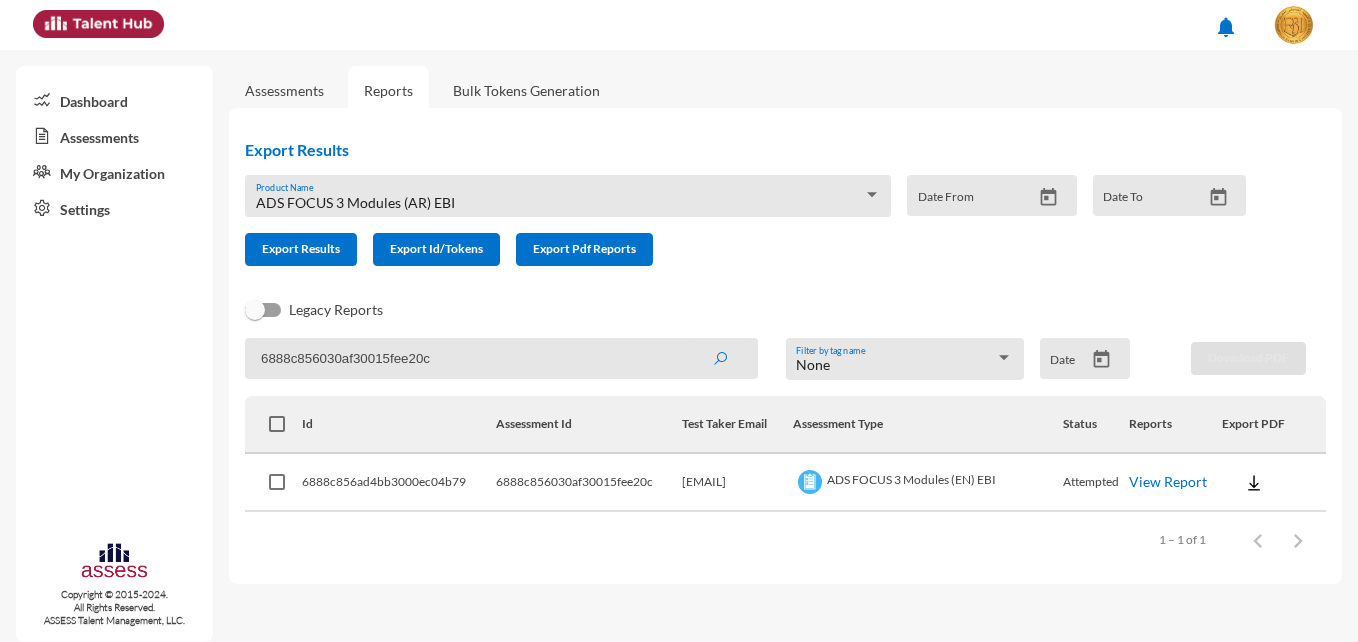 click on "6888c856030af30015fee20c" 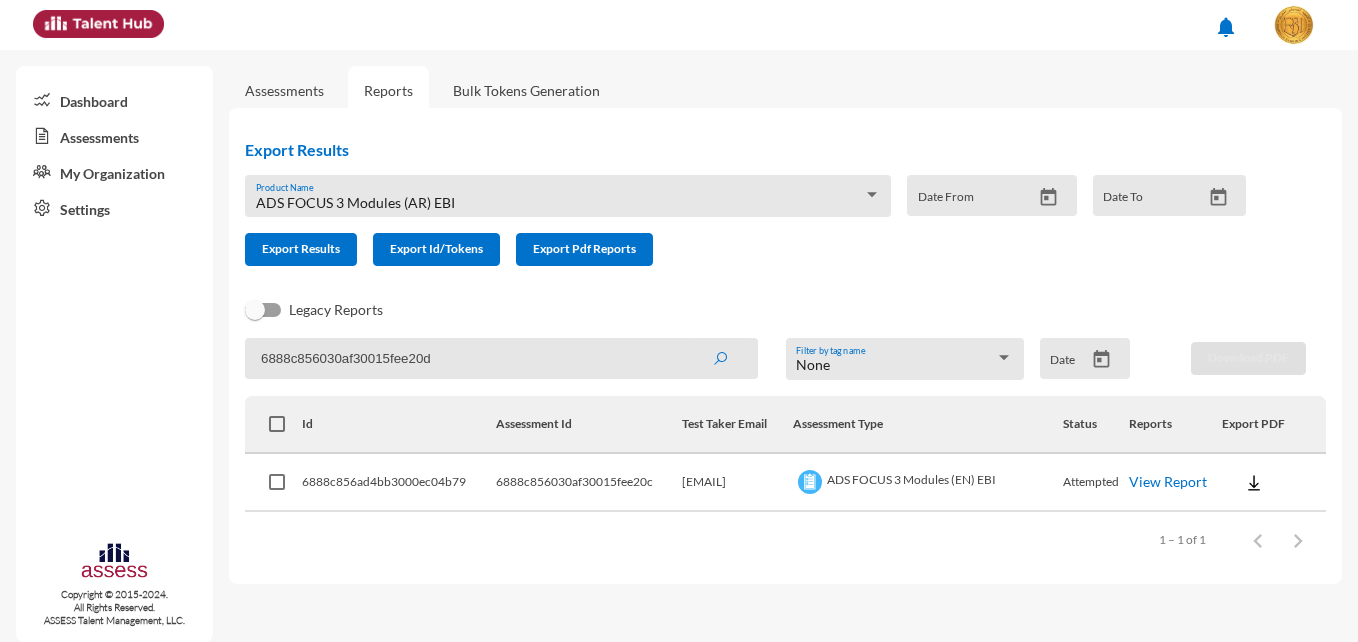 type on "6888c856030af30015fee20d" 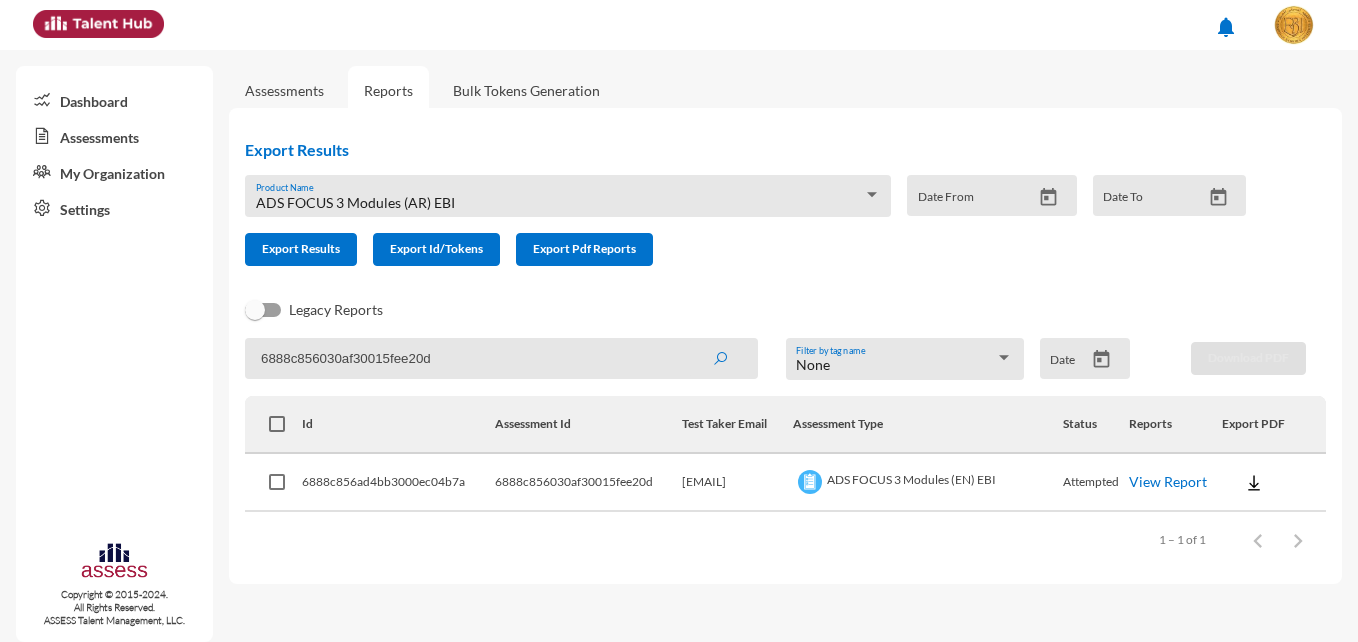 click 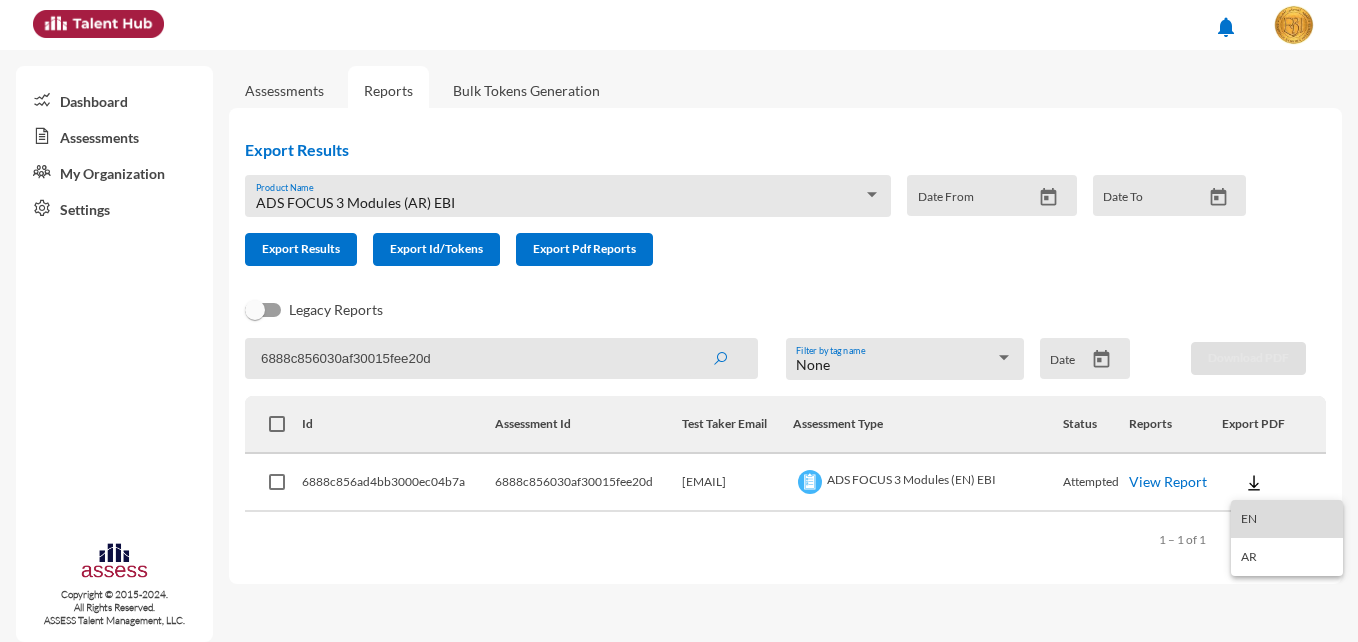 click on "EN" at bounding box center [1287, 519] 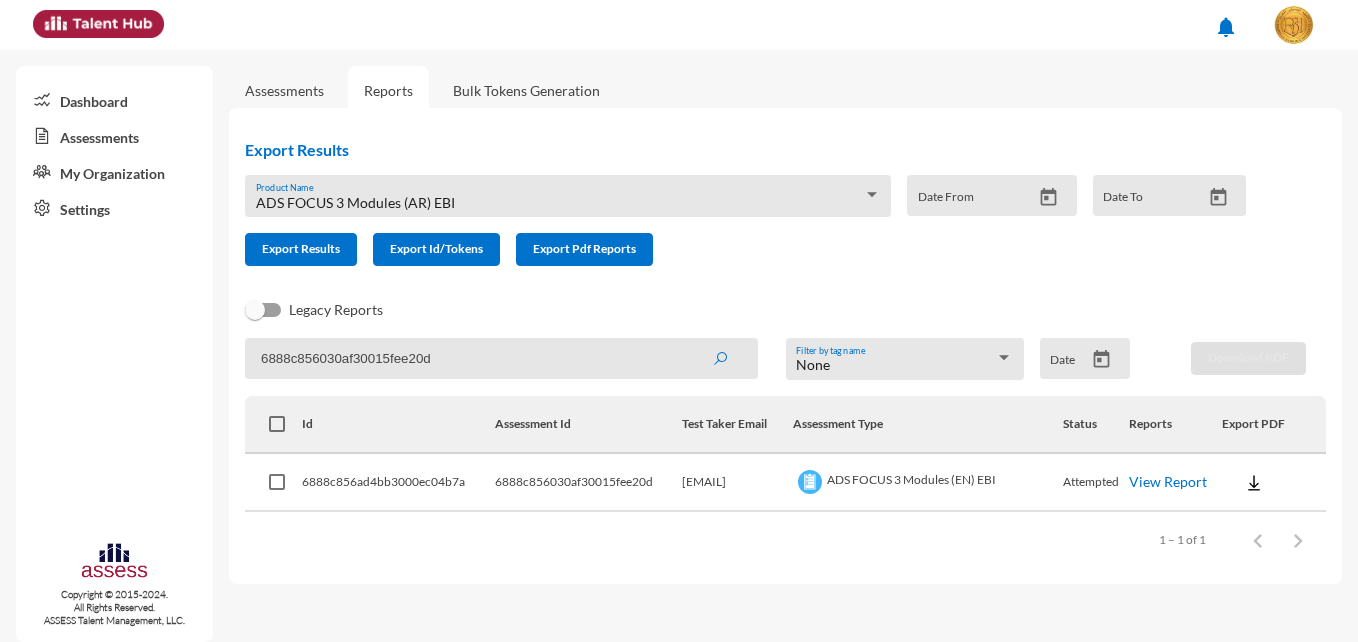 type 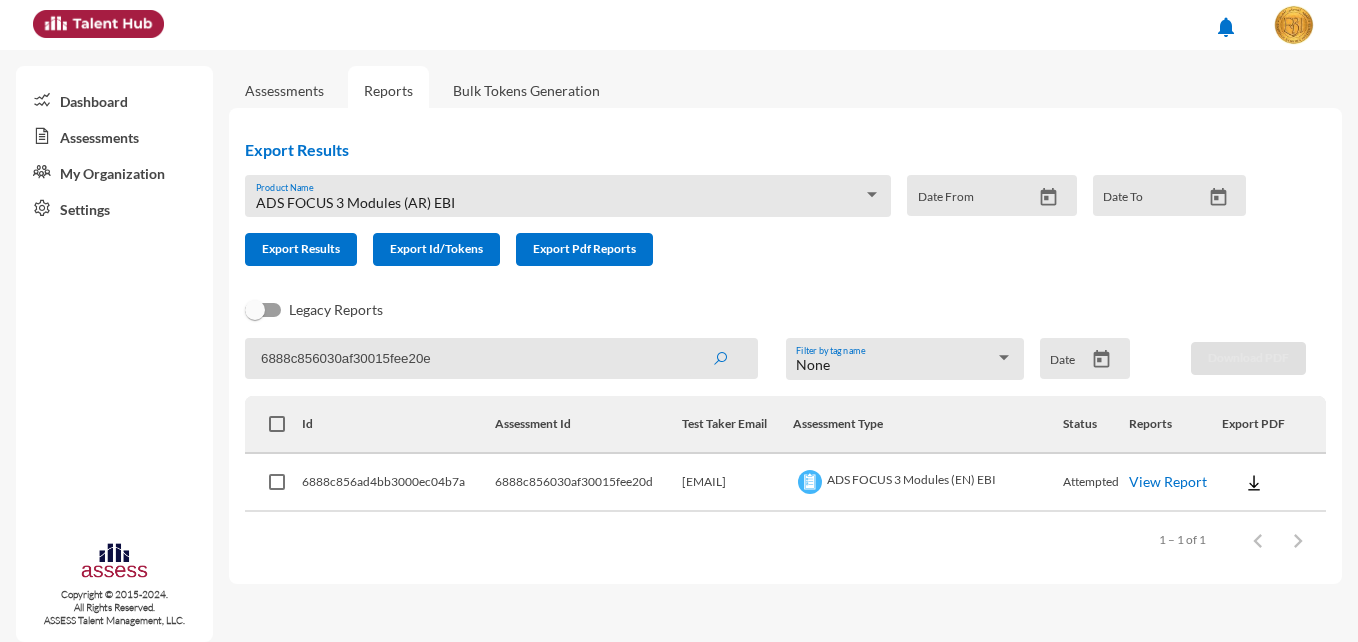 type on "6888c856030af30015fee20e" 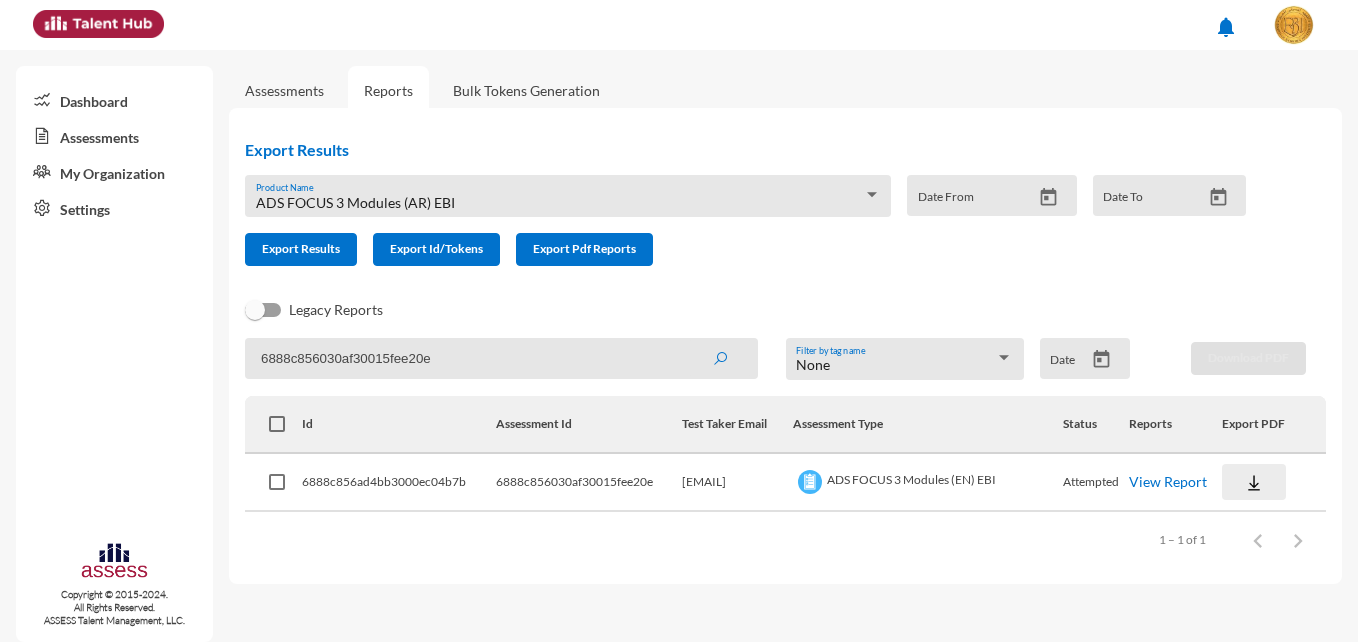 click 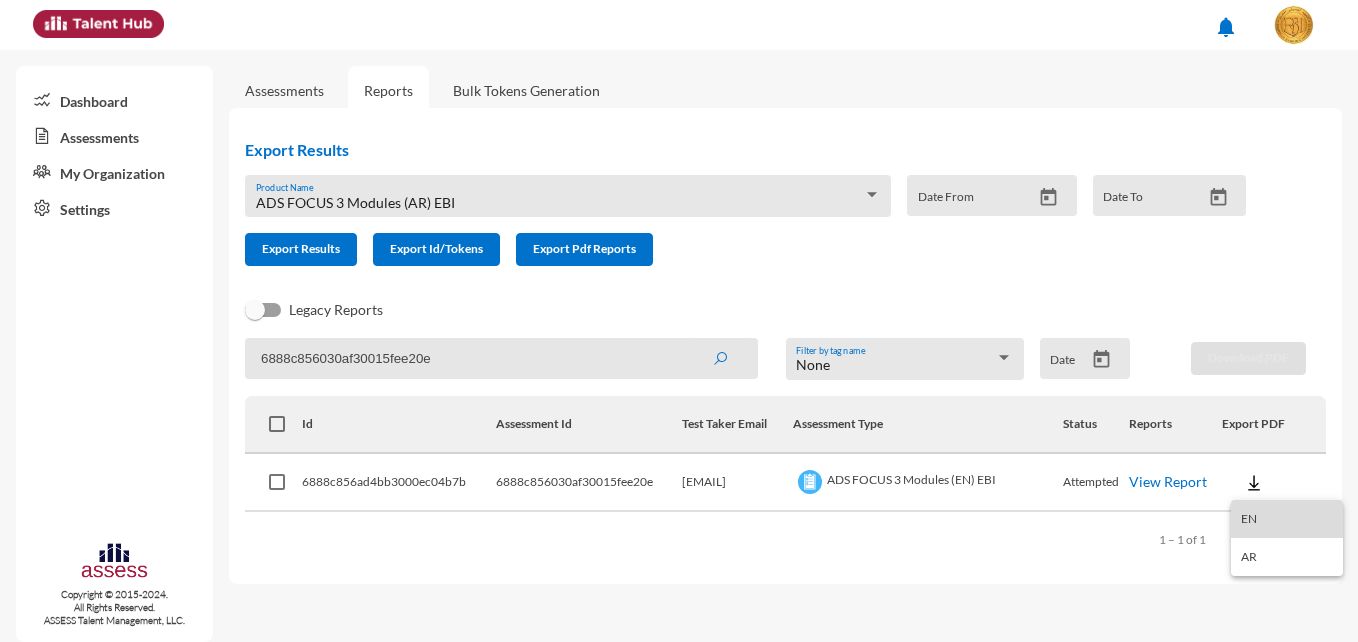 click on "EN" at bounding box center [1287, 519] 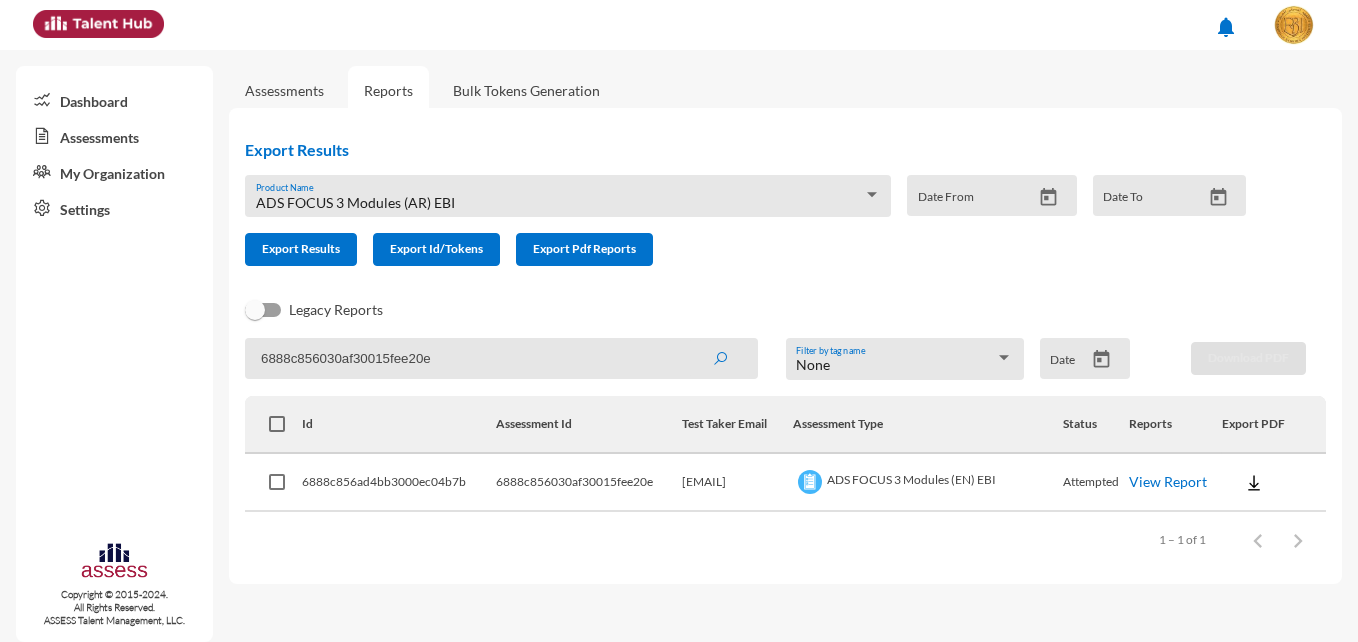type 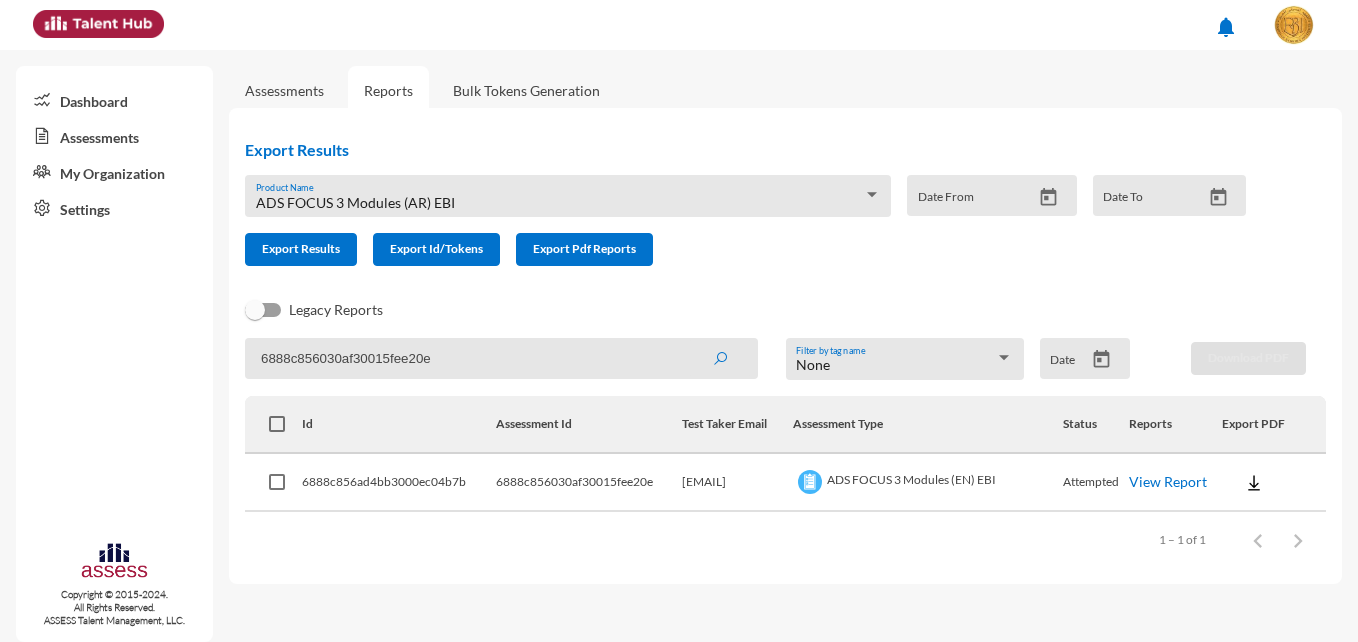 click on "6888c856030af30015fee20e" 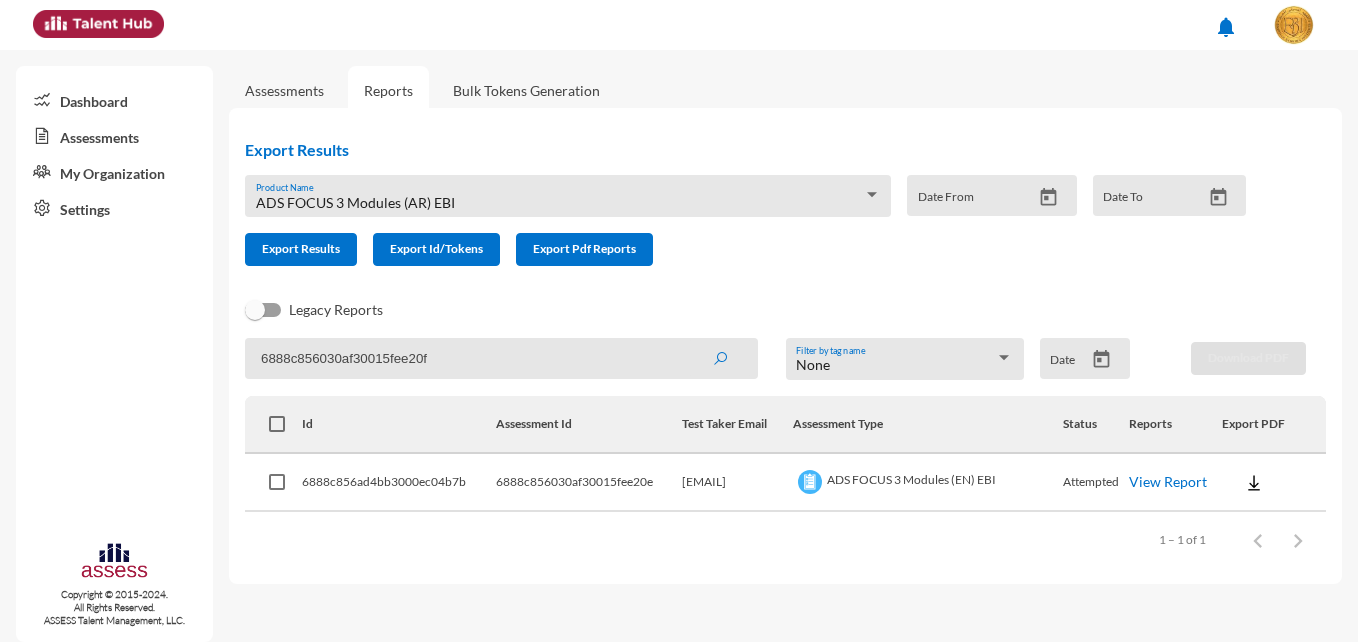 type on "6888c856030af30015fee20f" 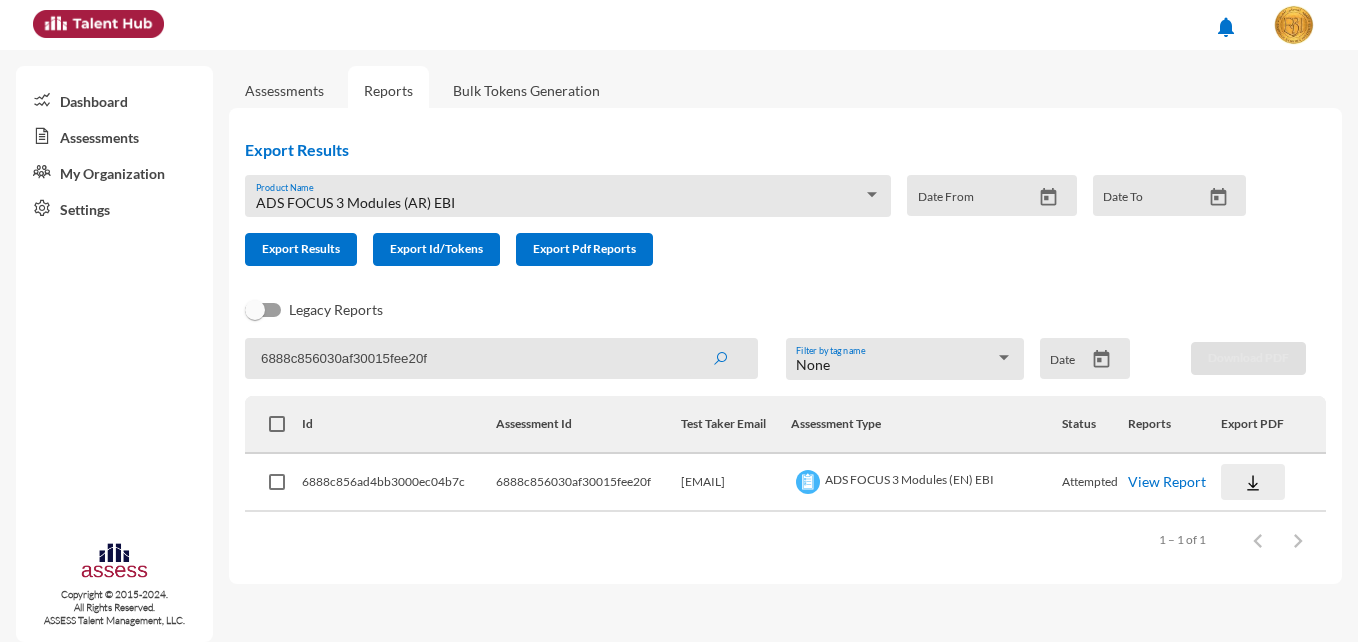 click 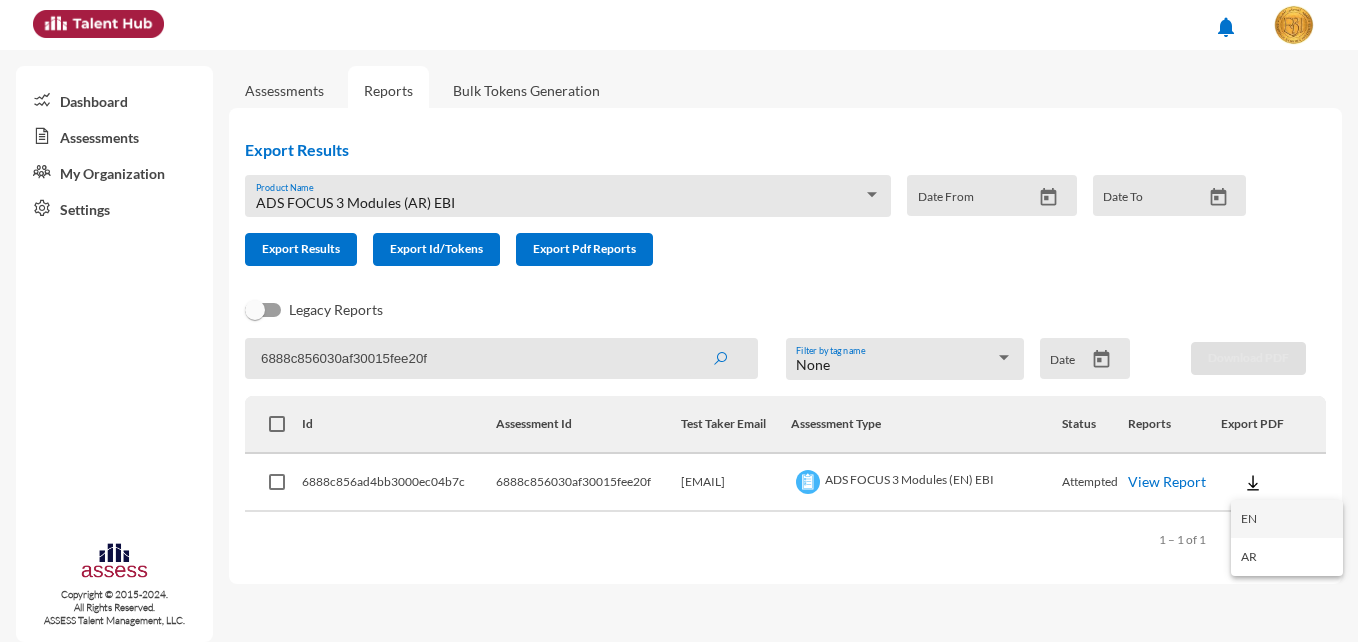 click on "EN" at bounding box center (1287, 519) 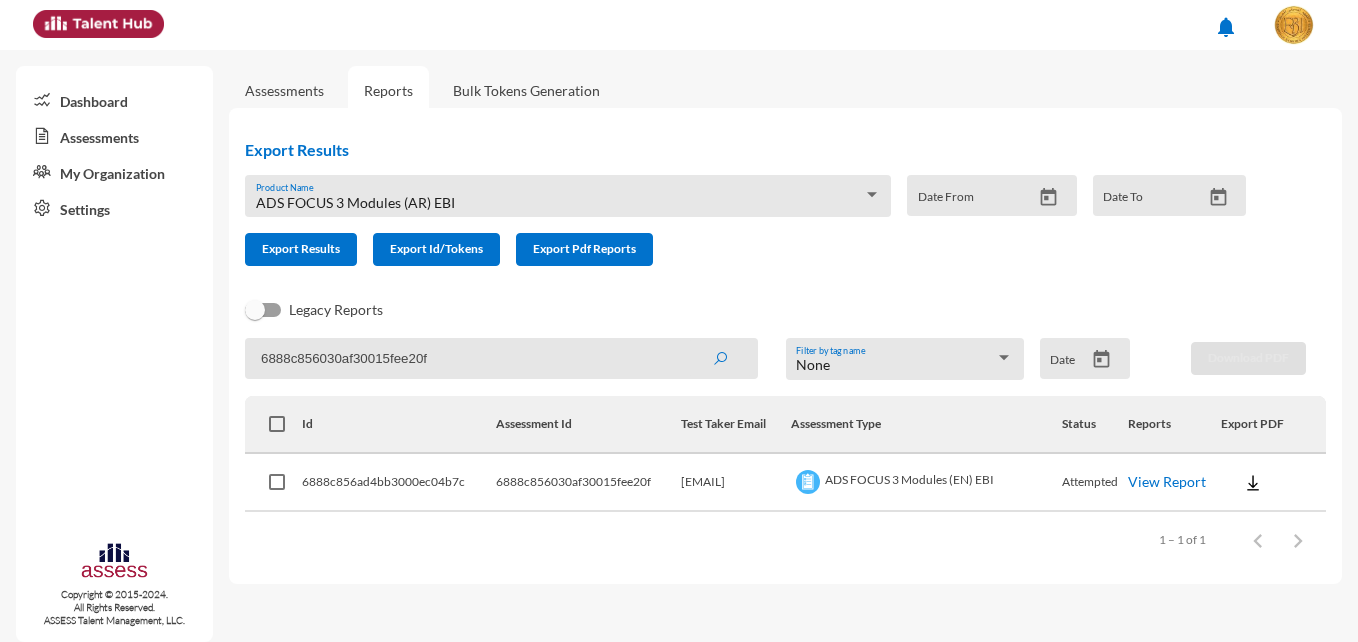 type 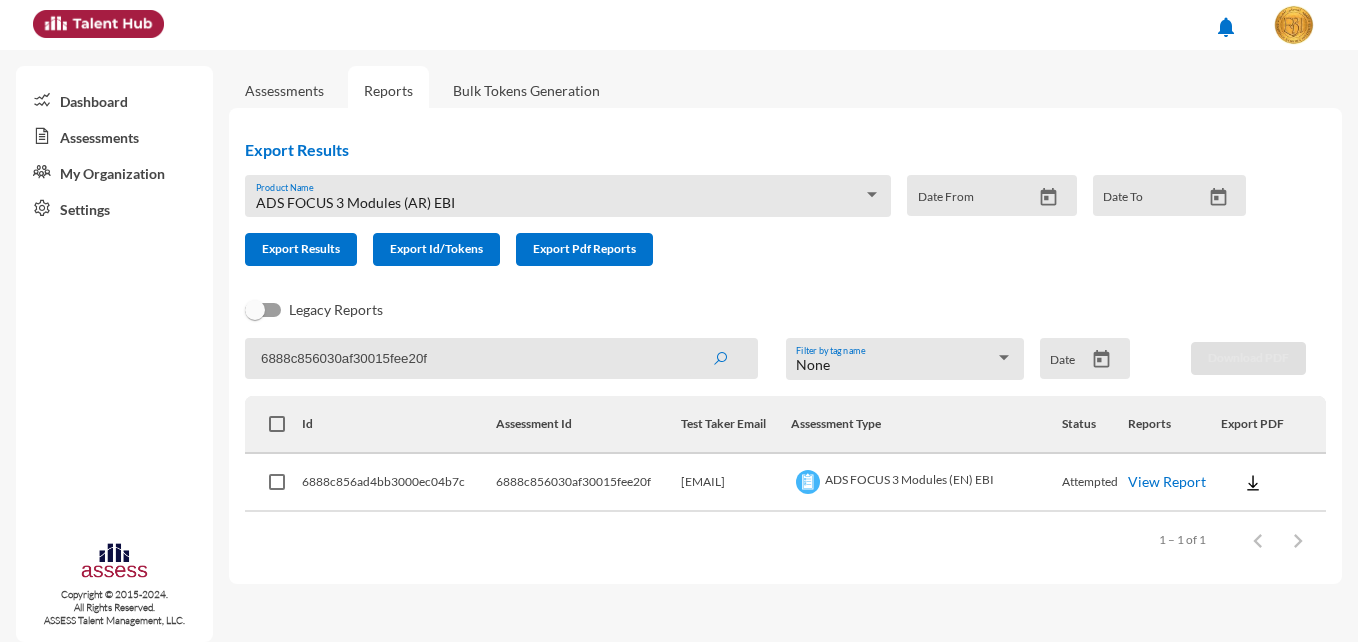 click on "6888c856030af30015fee20f" 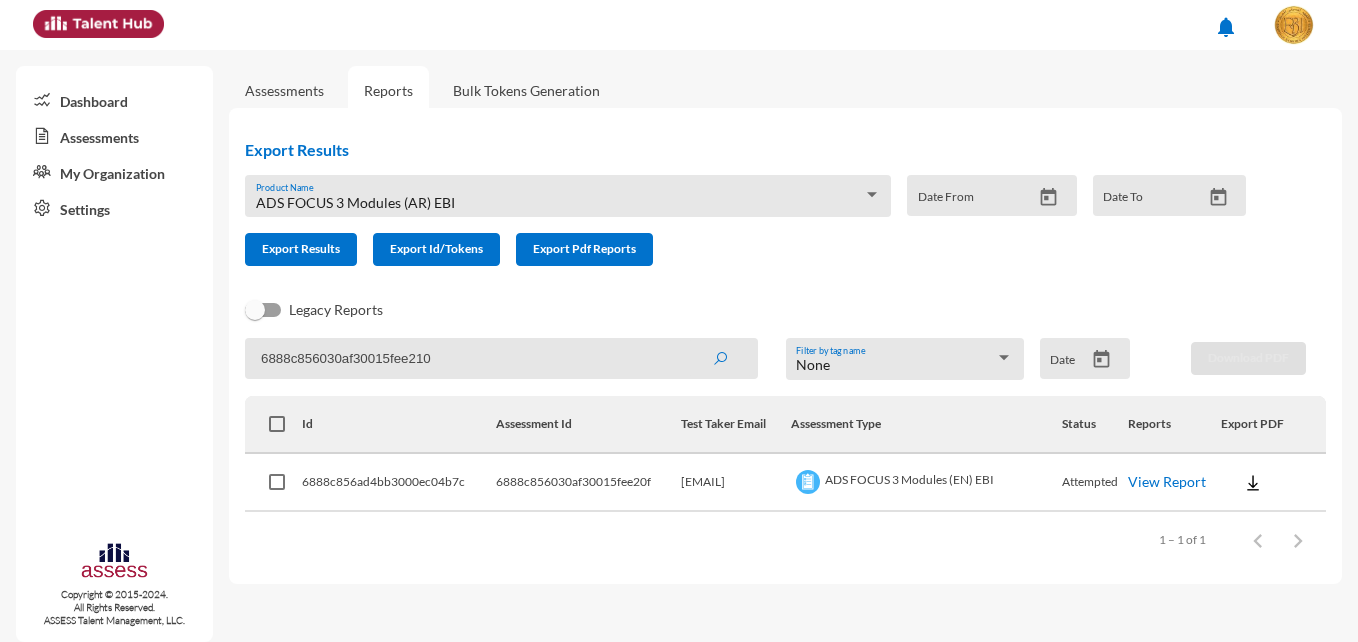 type on "6888c856030af30015fee210" 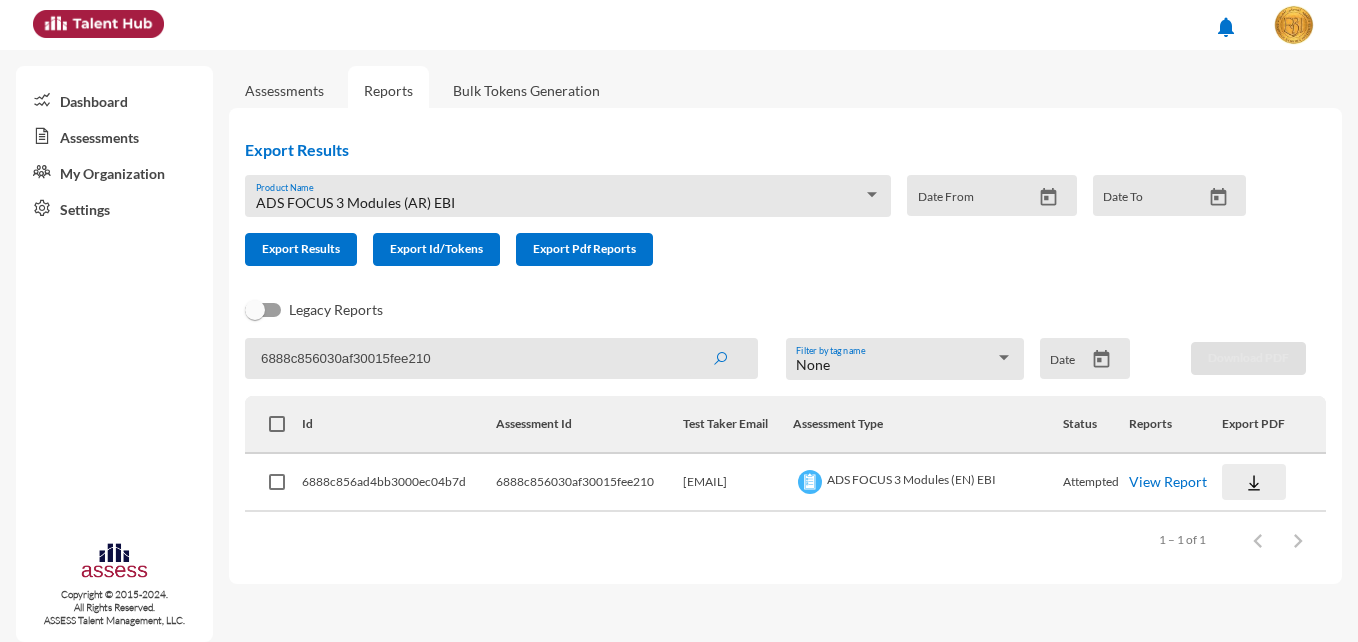click 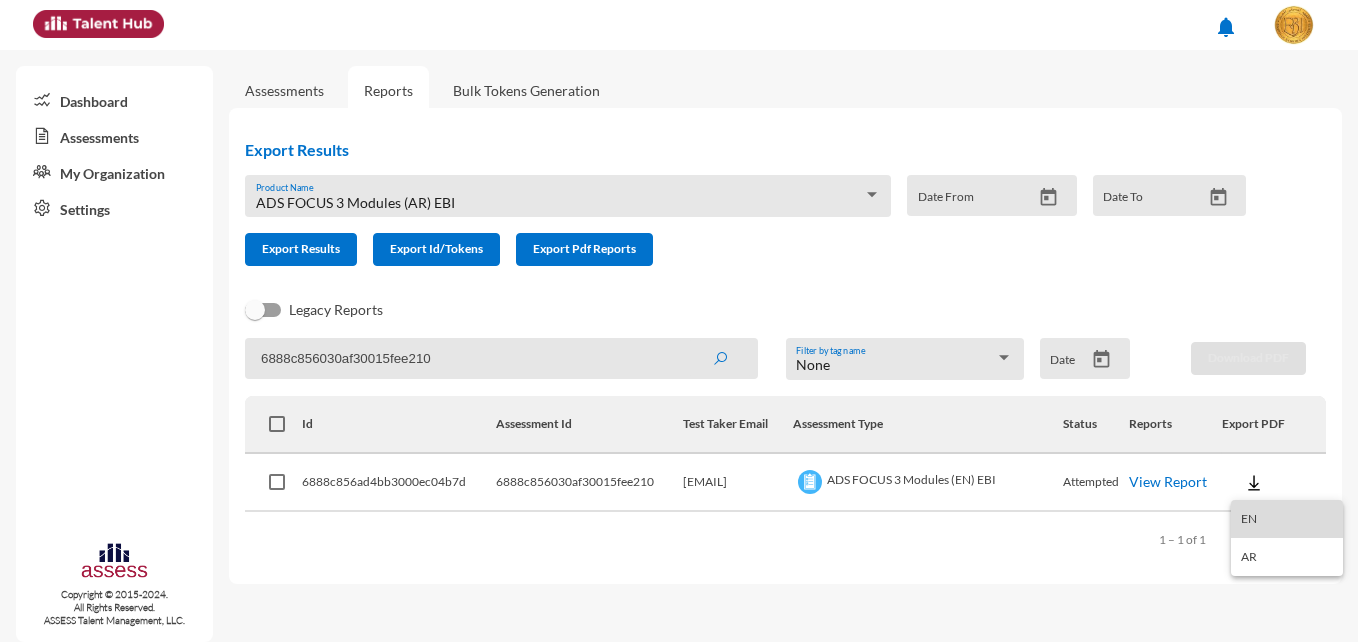 click on "EN" at bounding box center (1287, 519) 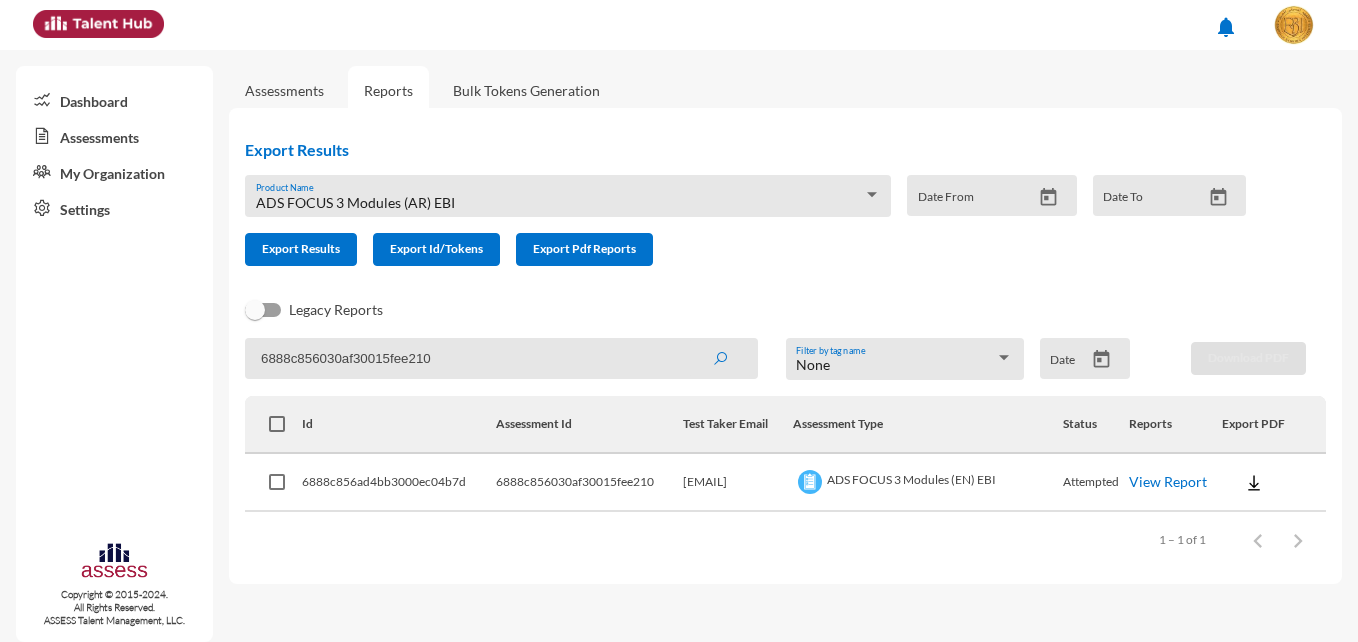 type 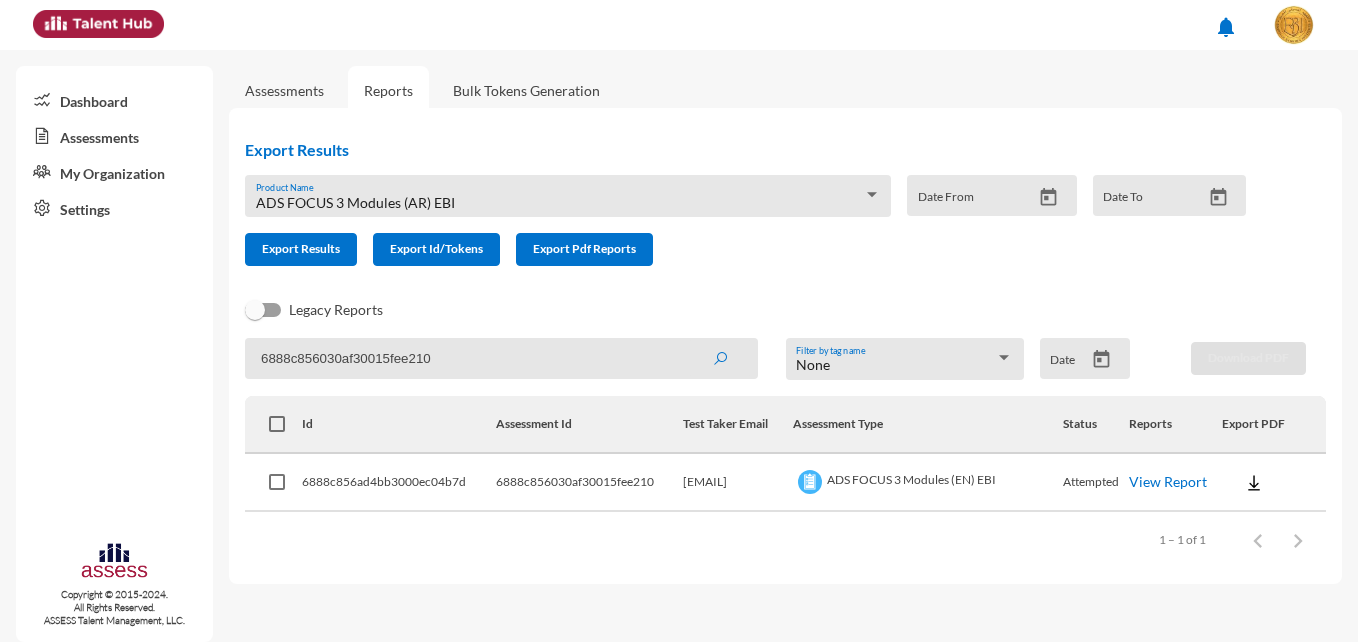 click on "6888c856030af30015fee210" 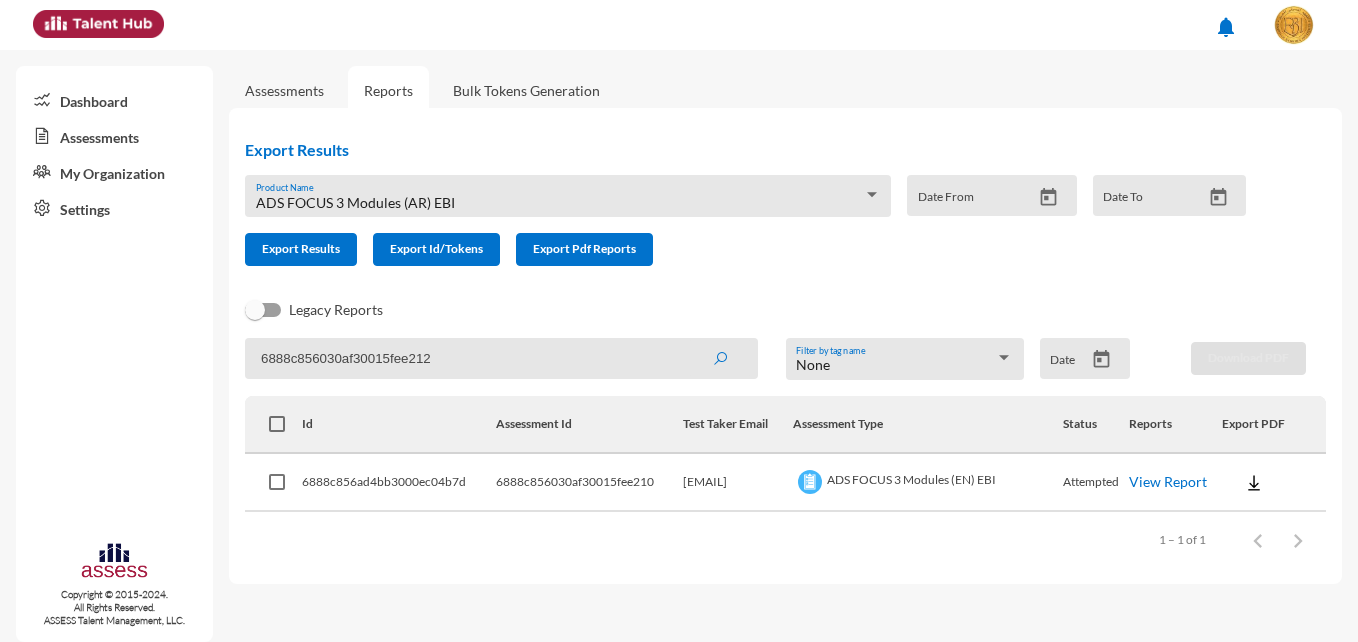 type on "6888c856030af30015fee212" 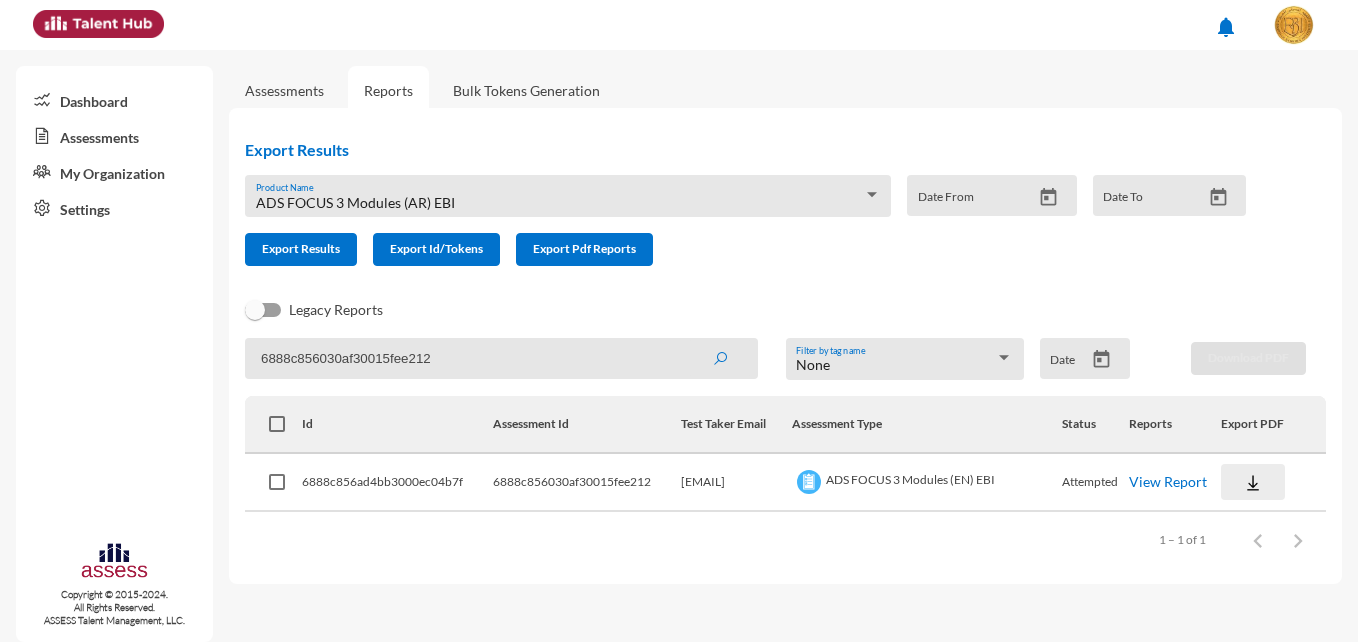 click 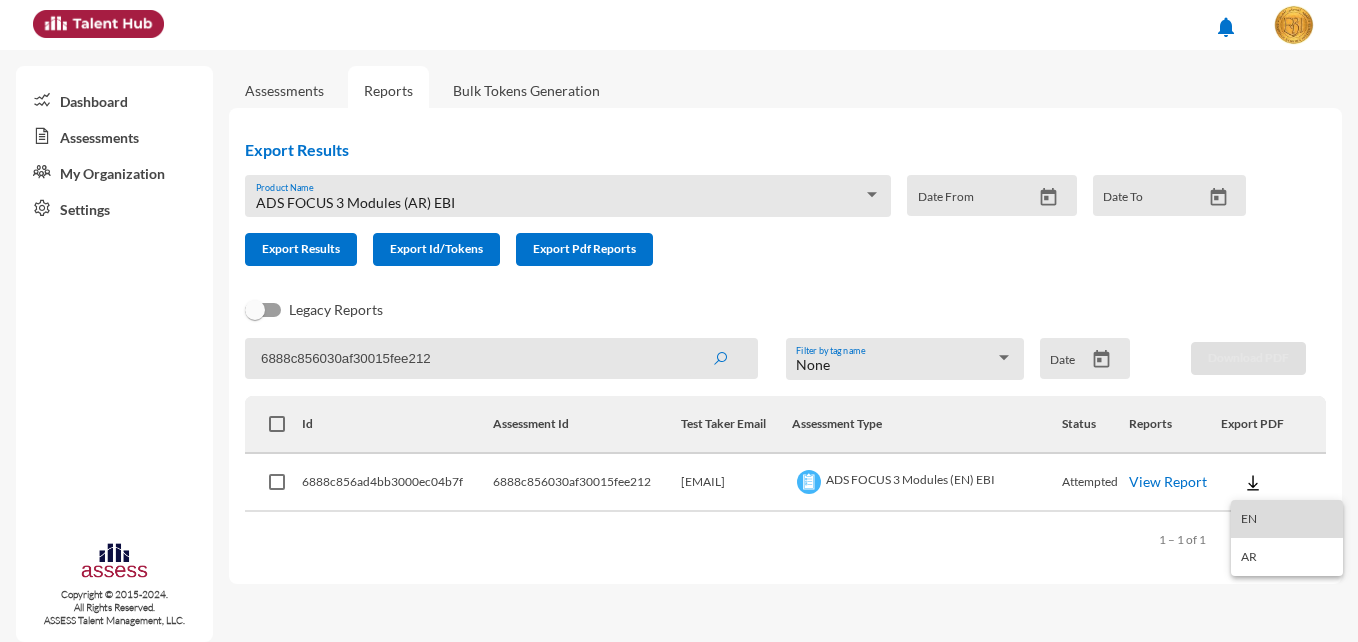 click on "EN" at bounding box center (1287, 519) 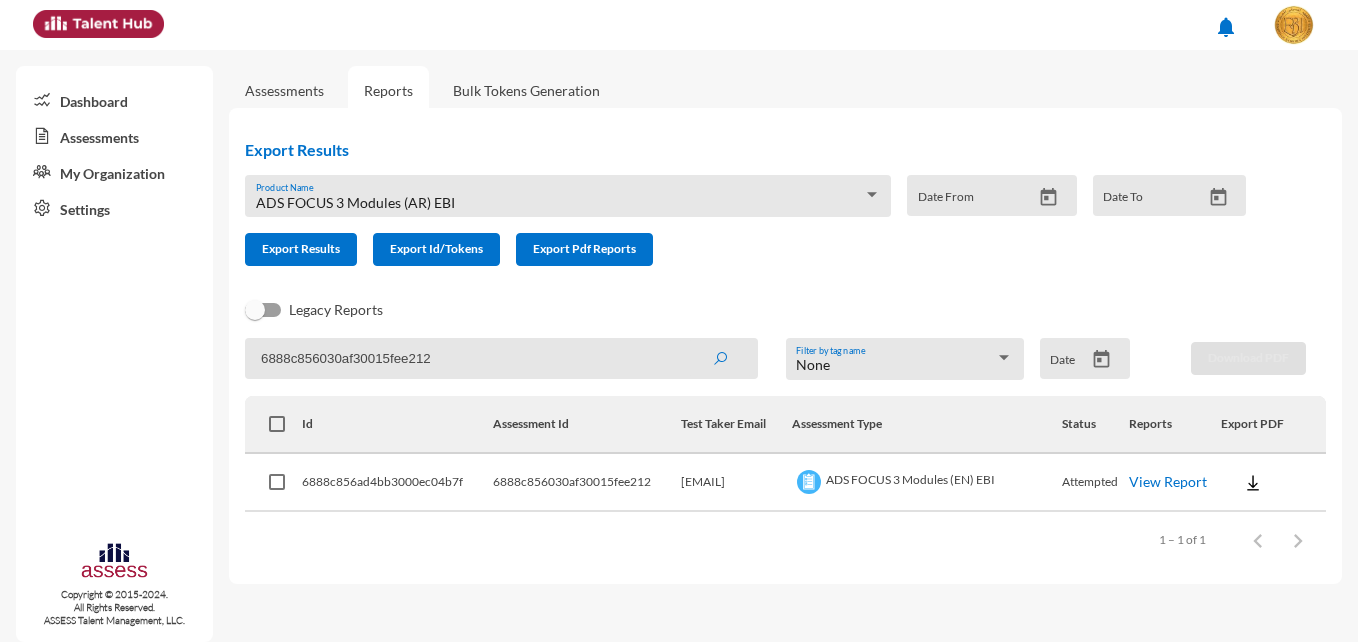 type 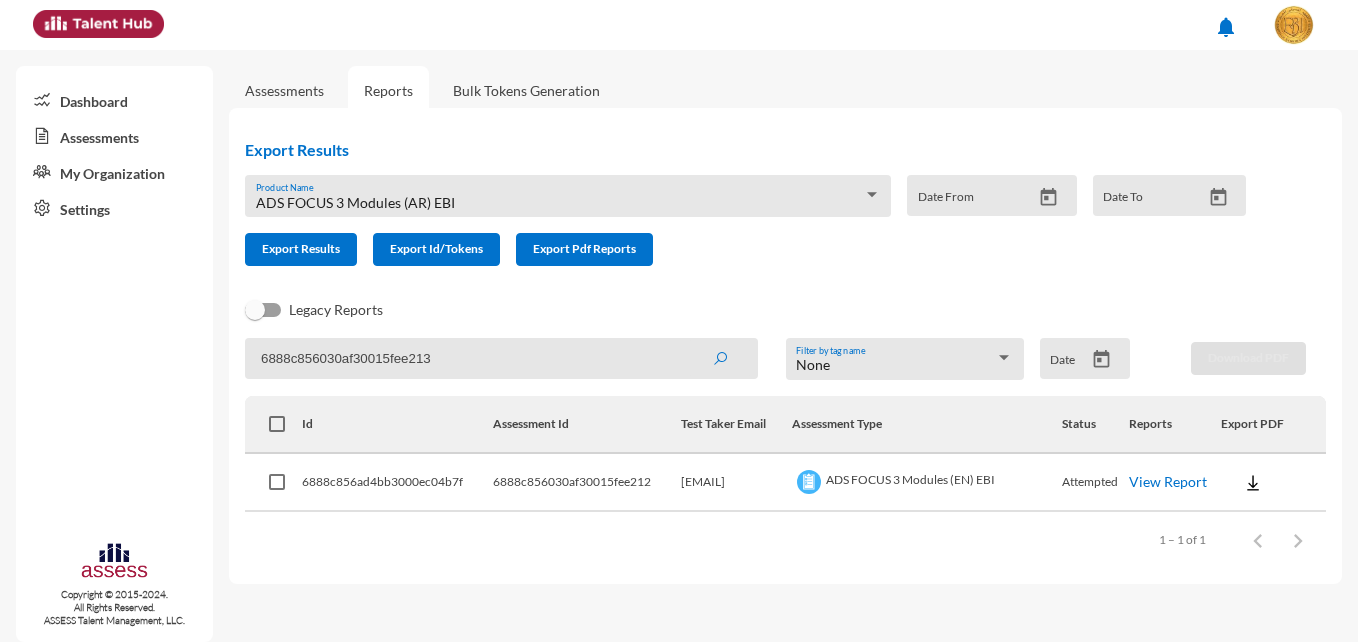 type on "6888c856030af30015fee213" 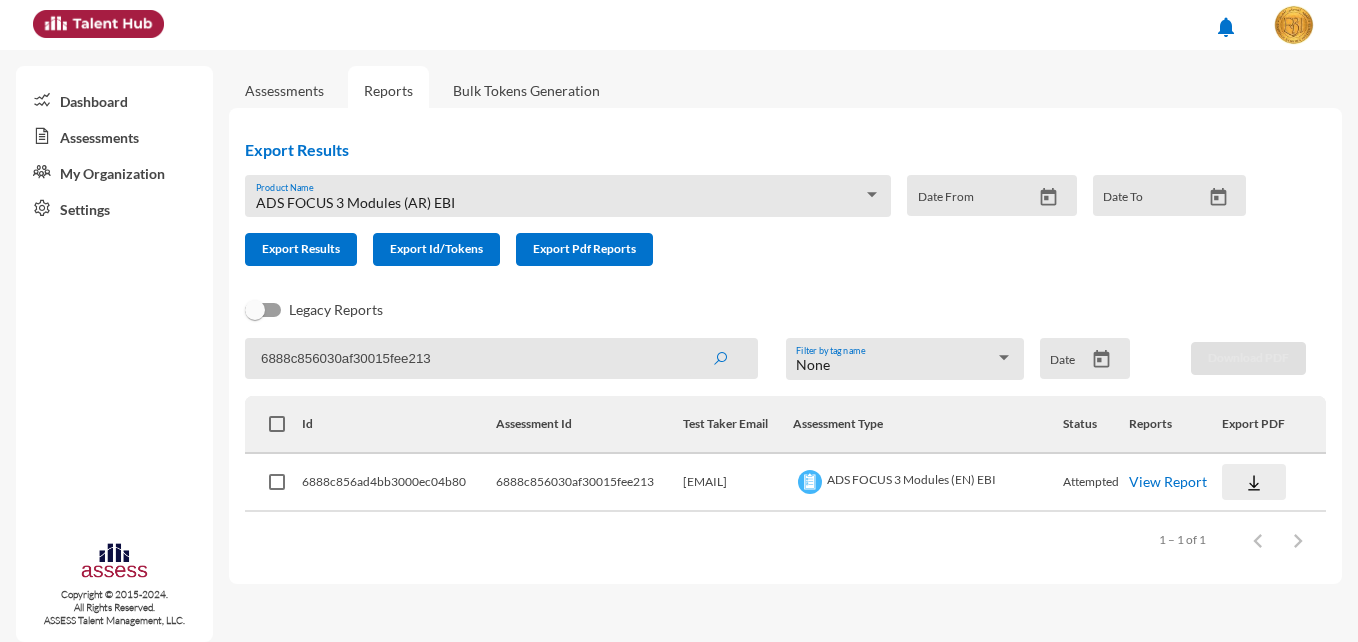 click 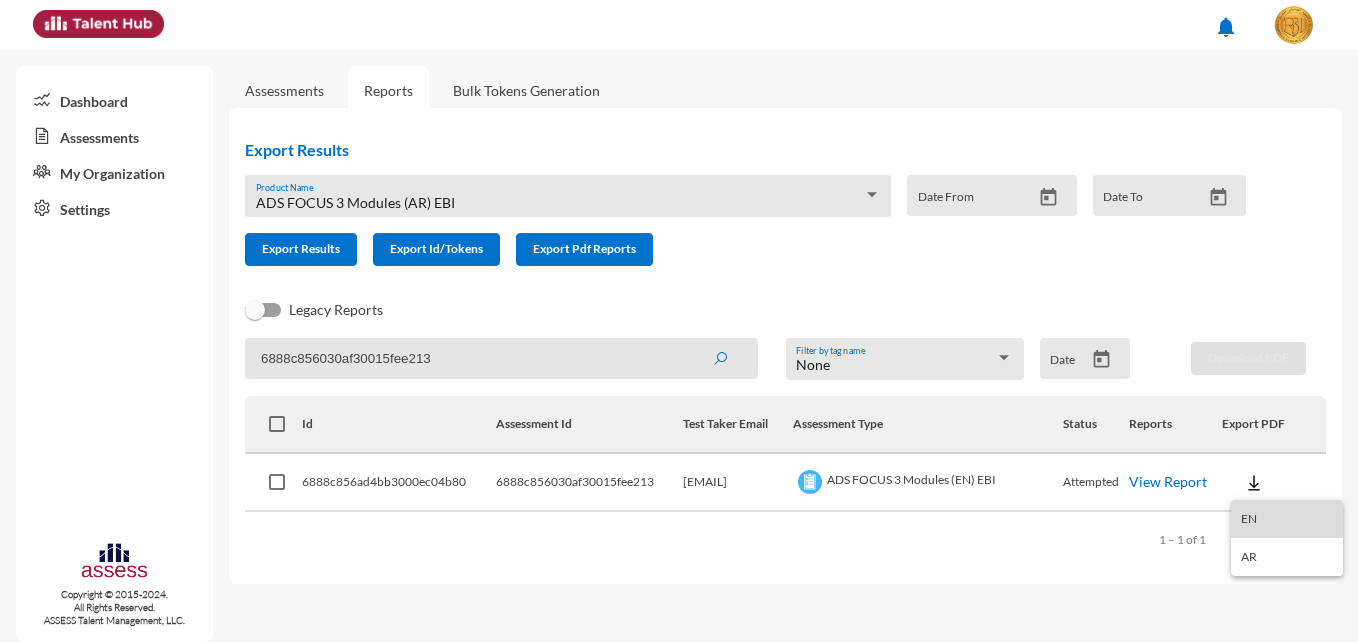 click on "EN" at bounding box center [1287, 519] 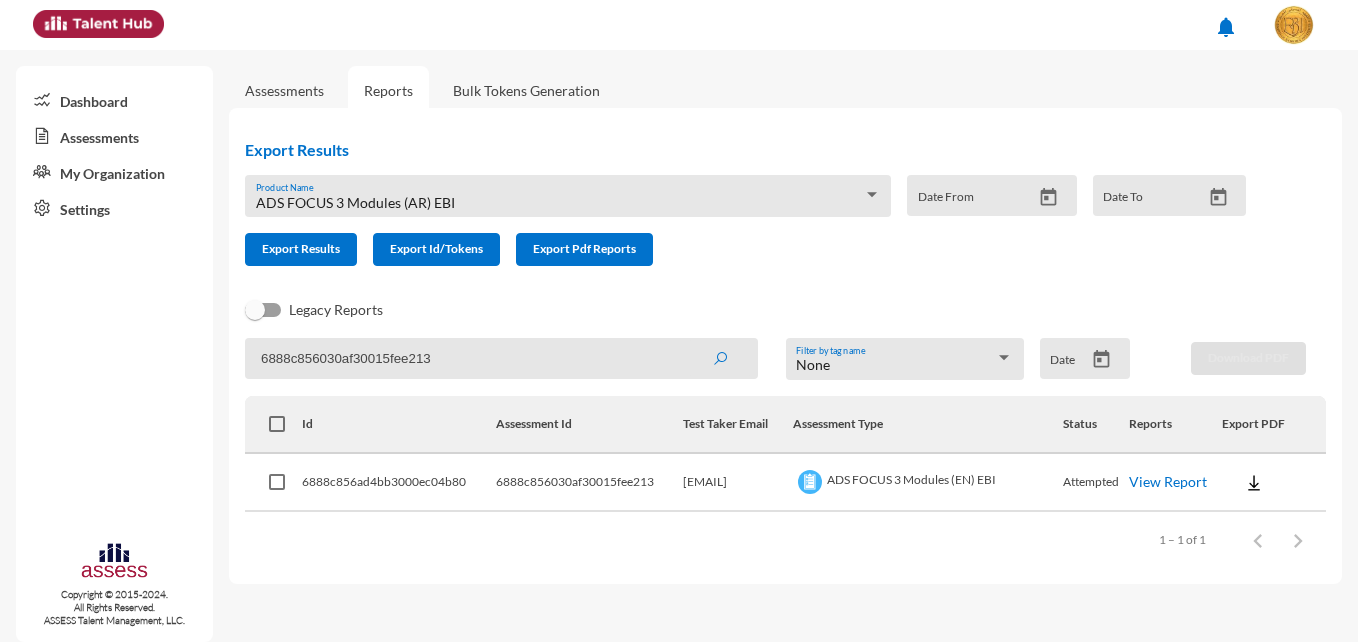 type 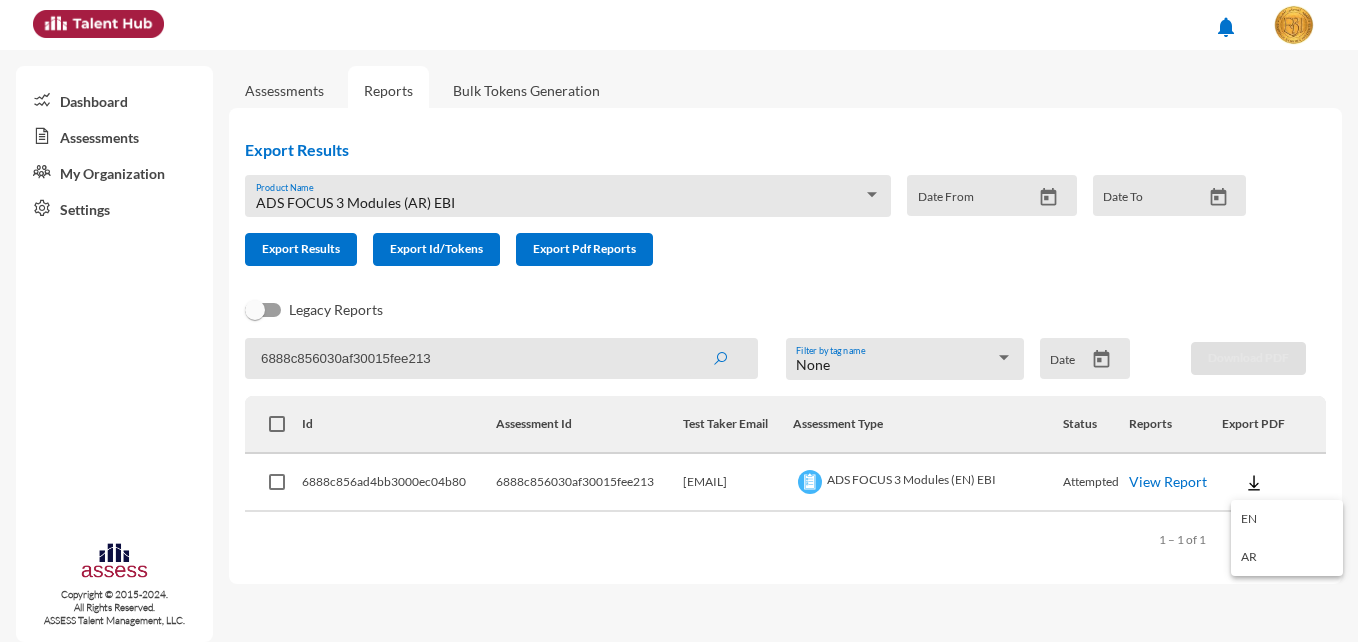 drag, startPoint x: 757, startPoint y: 557, endPoint x: 837, endPoint y: 543, distance: 81.21576 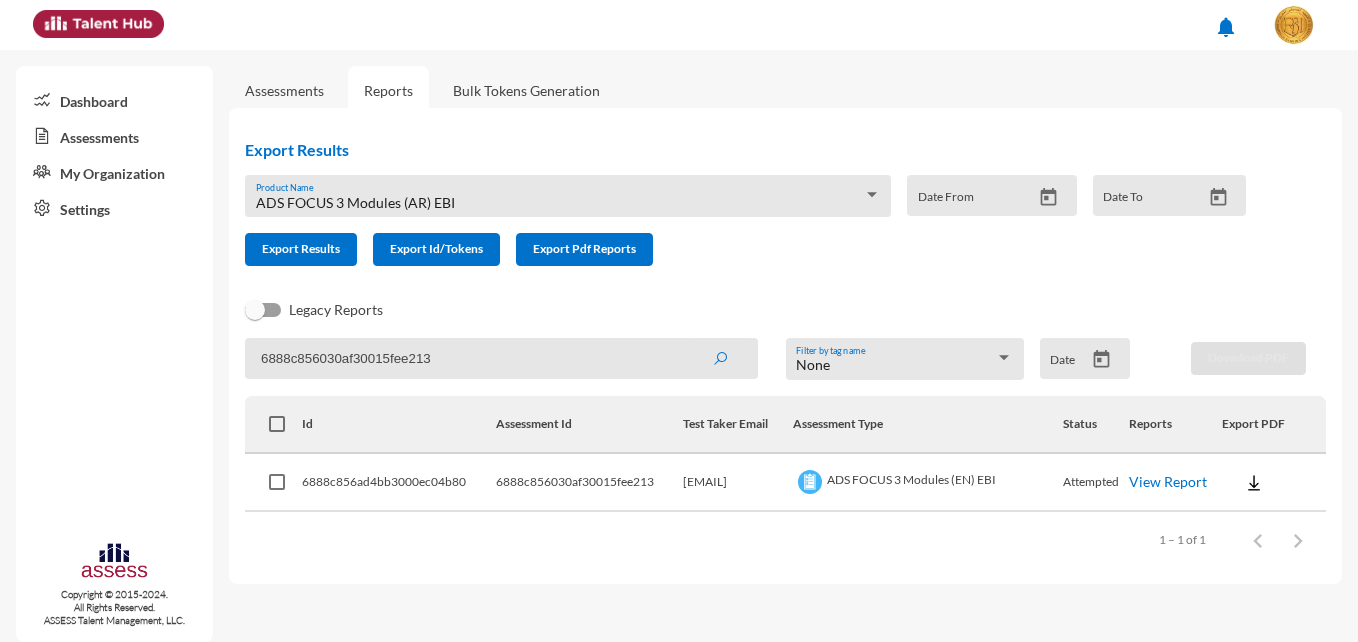 click on "View Report" 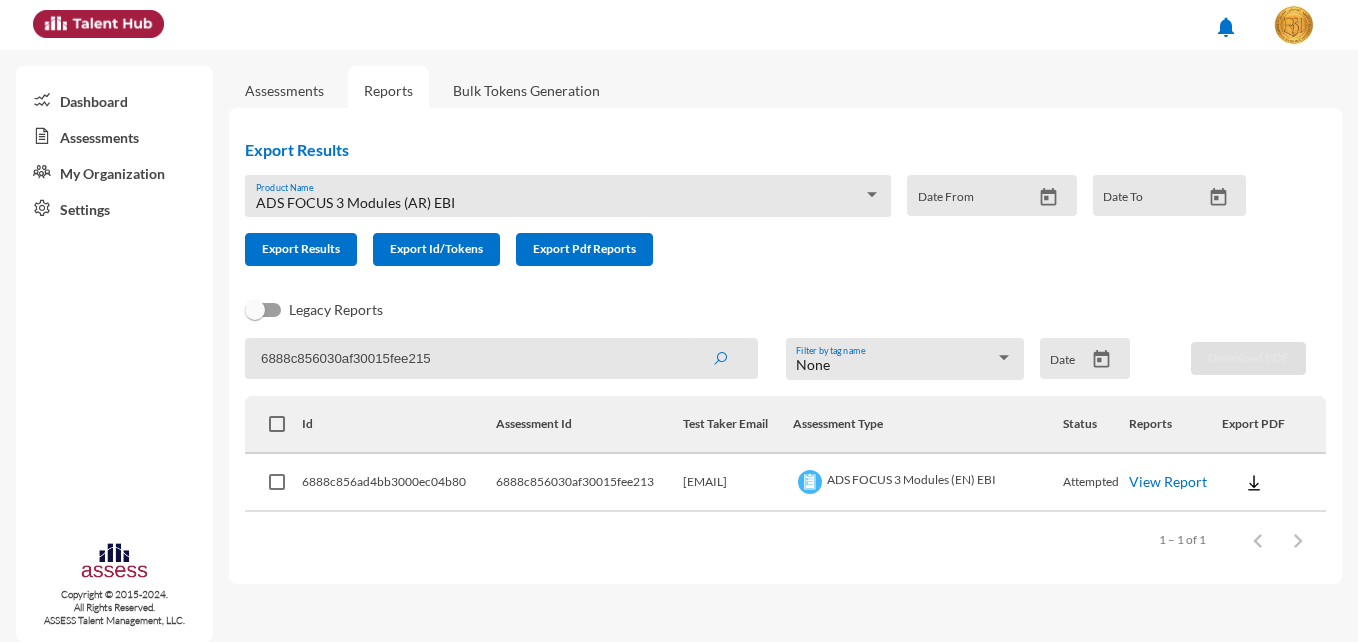 type on "6888c856030af30015fee215" 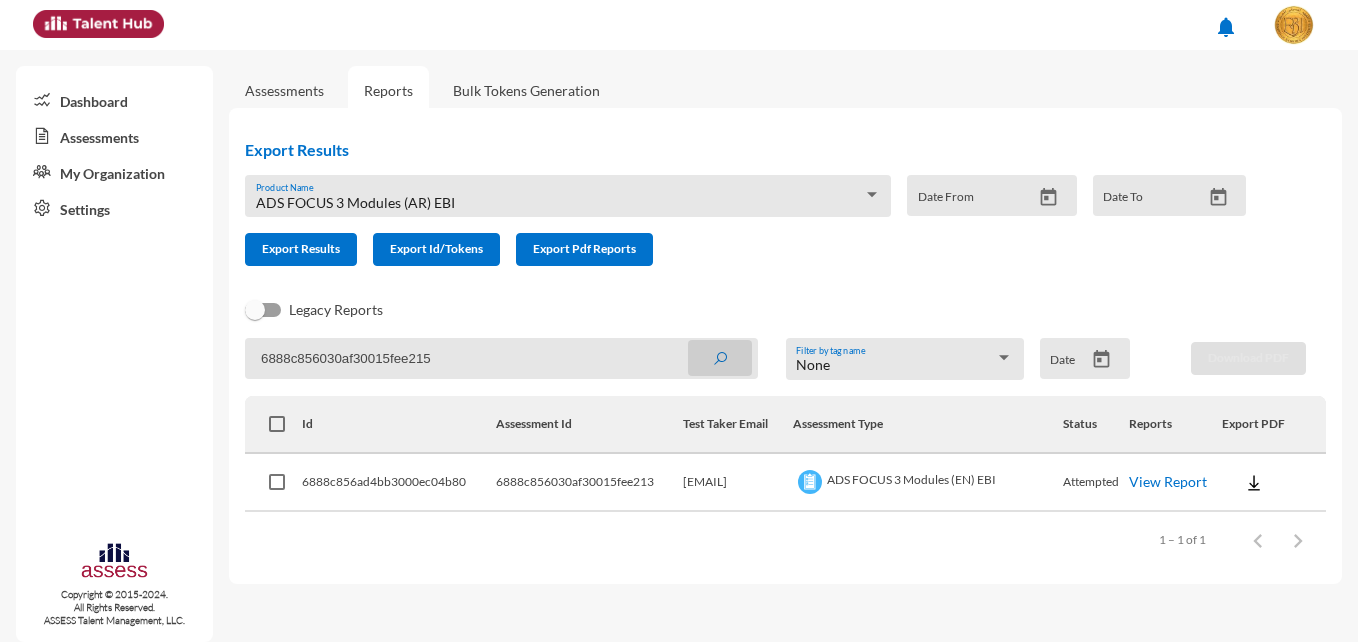 click 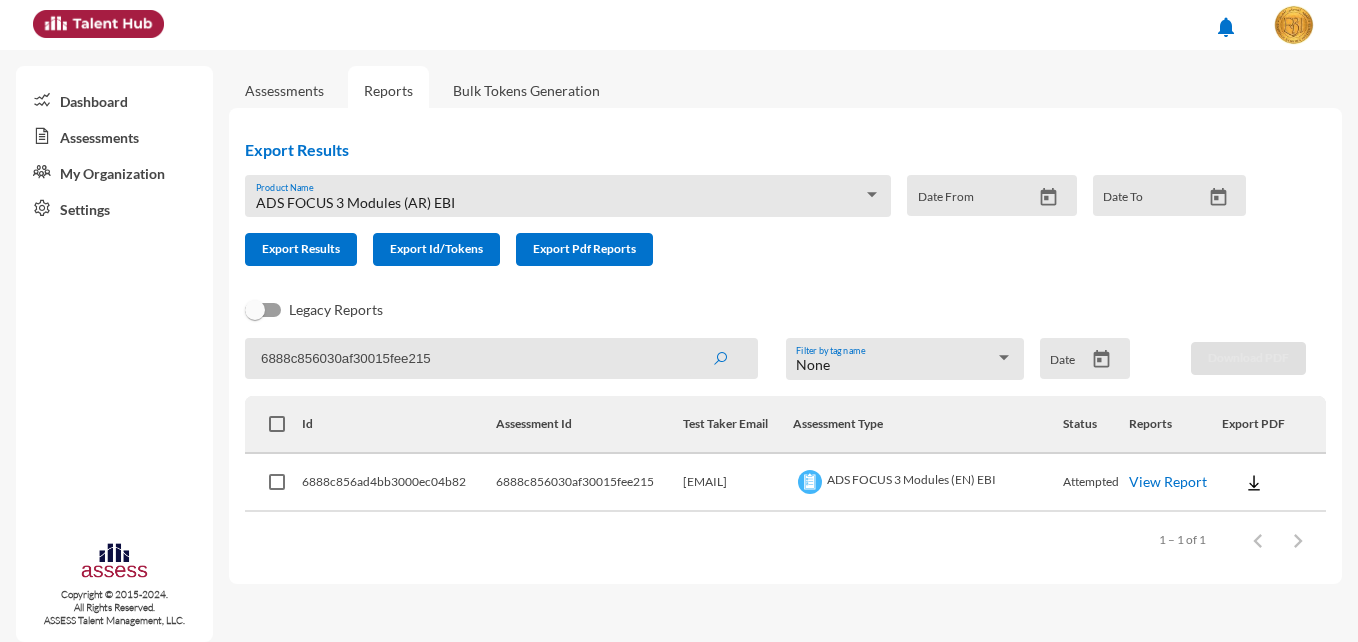 click 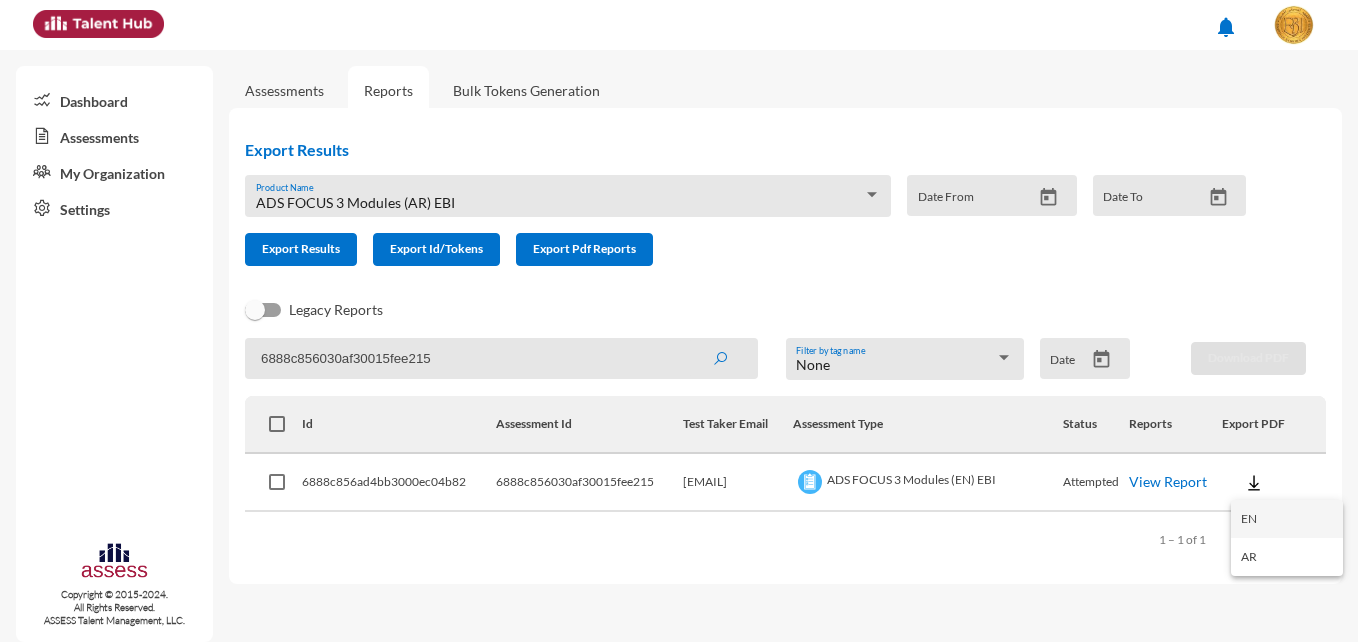click on "EN" at bounding box center [1287, 519] 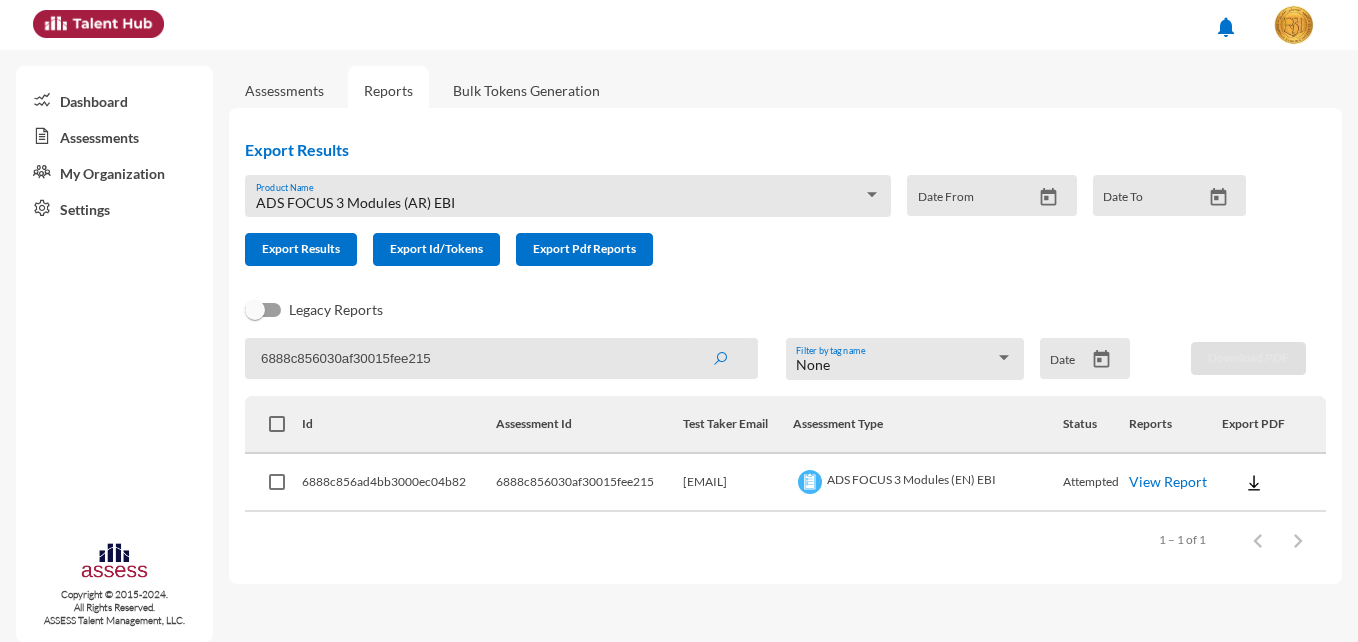 type 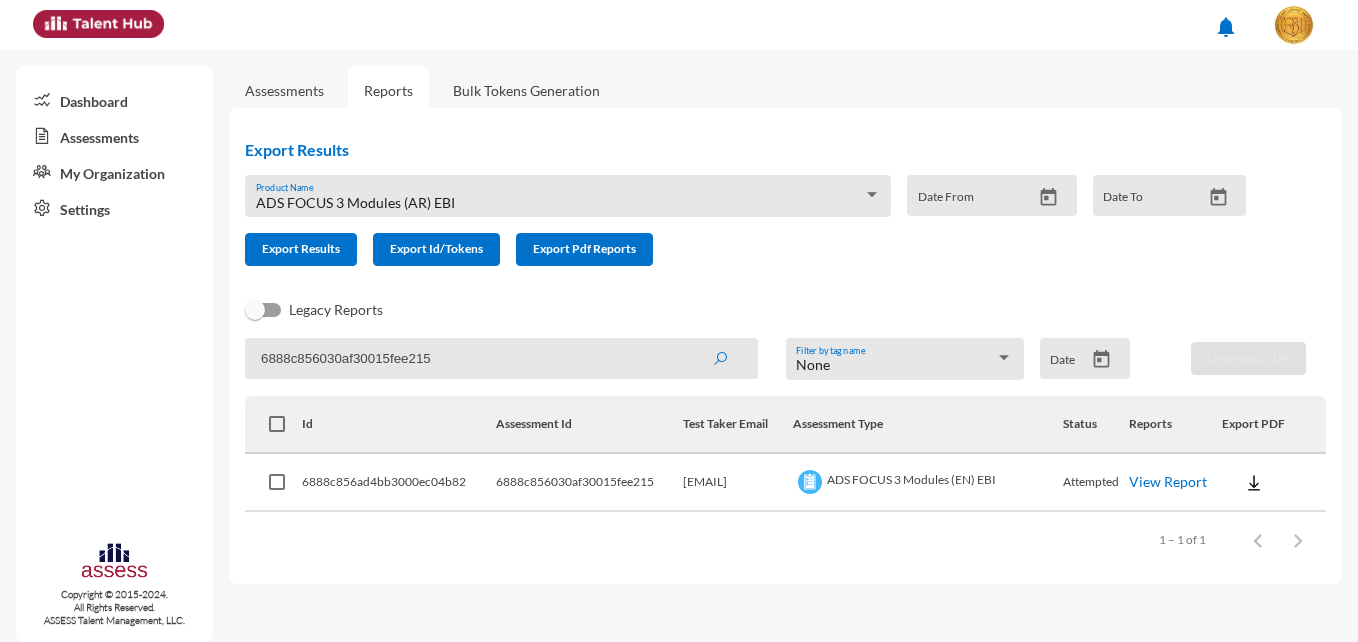 click on "6888c856030af30015fee215" 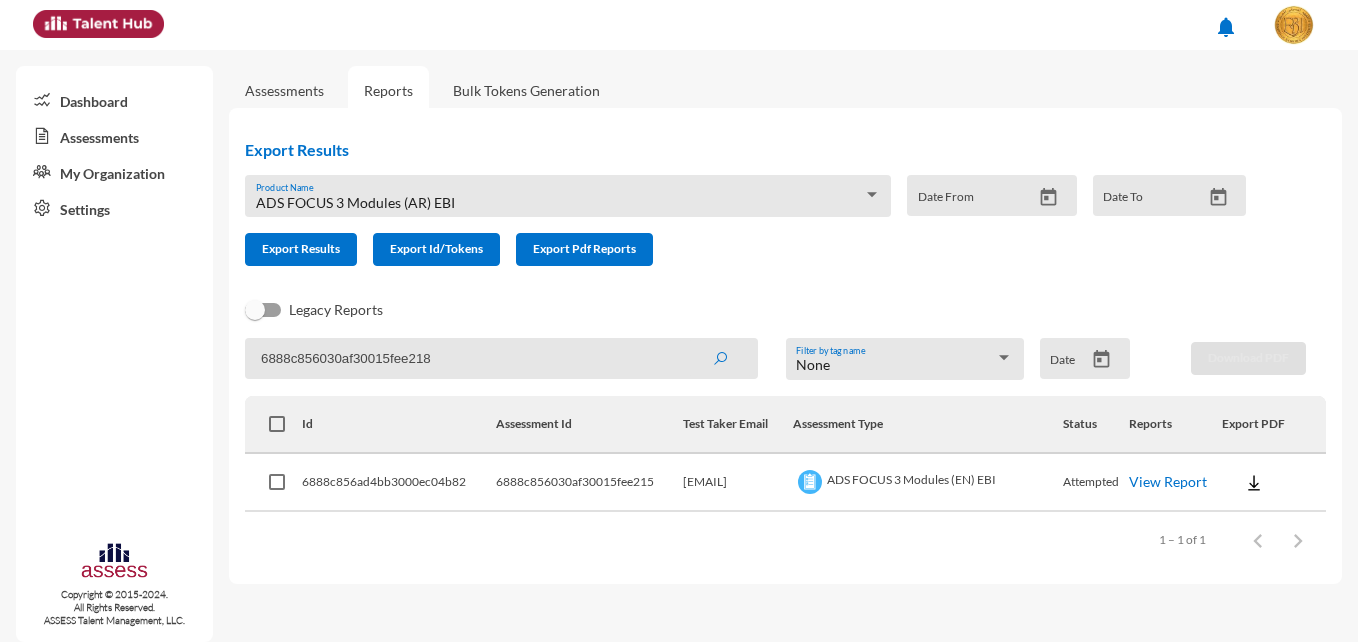 type on "6888c856030af30015fee218" 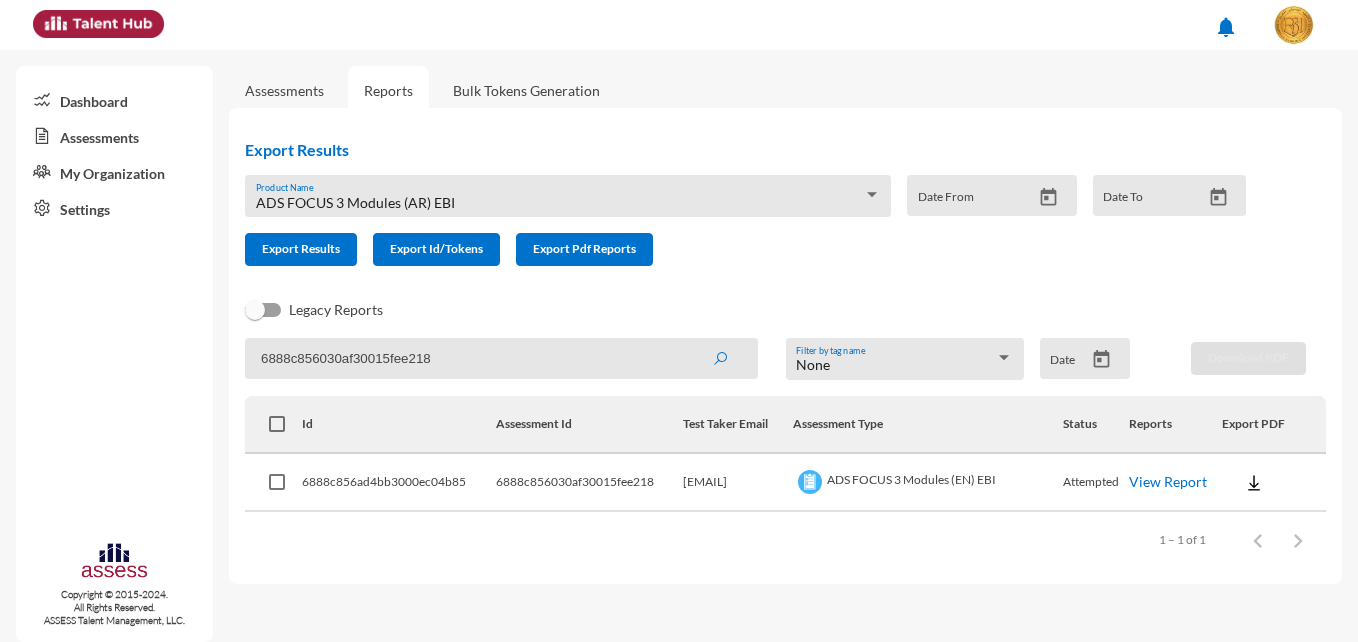 click 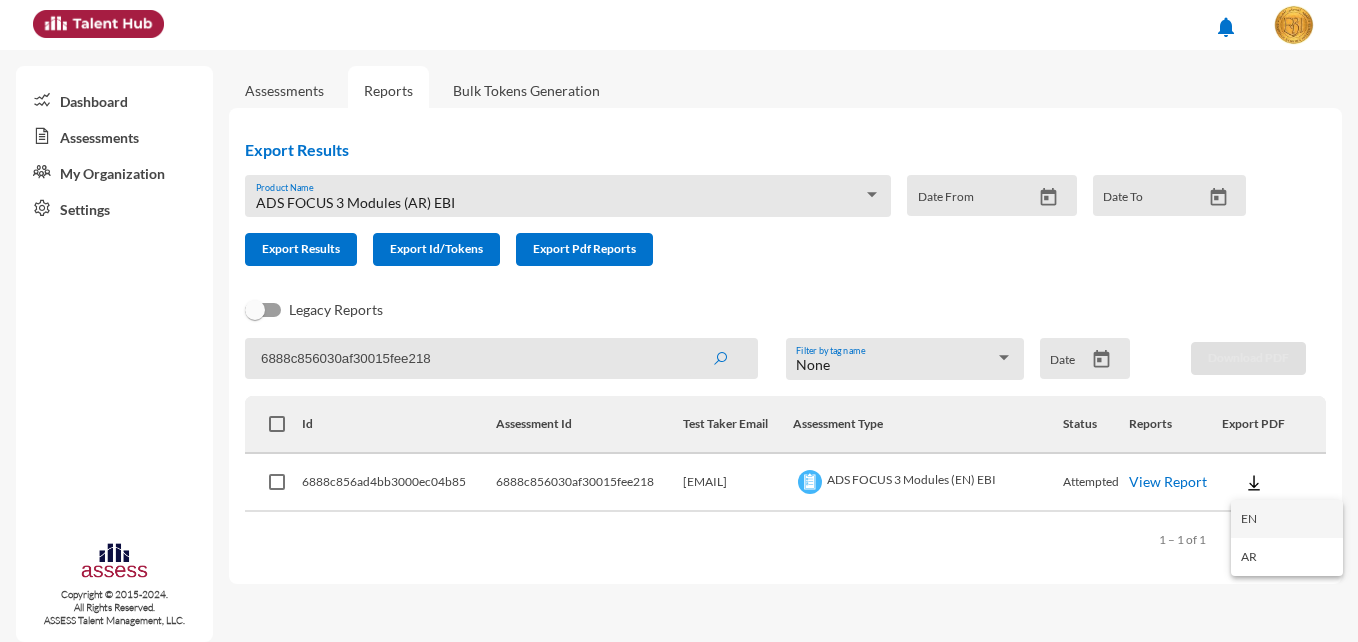 click on "EN" at bounding box center [1287, 519] 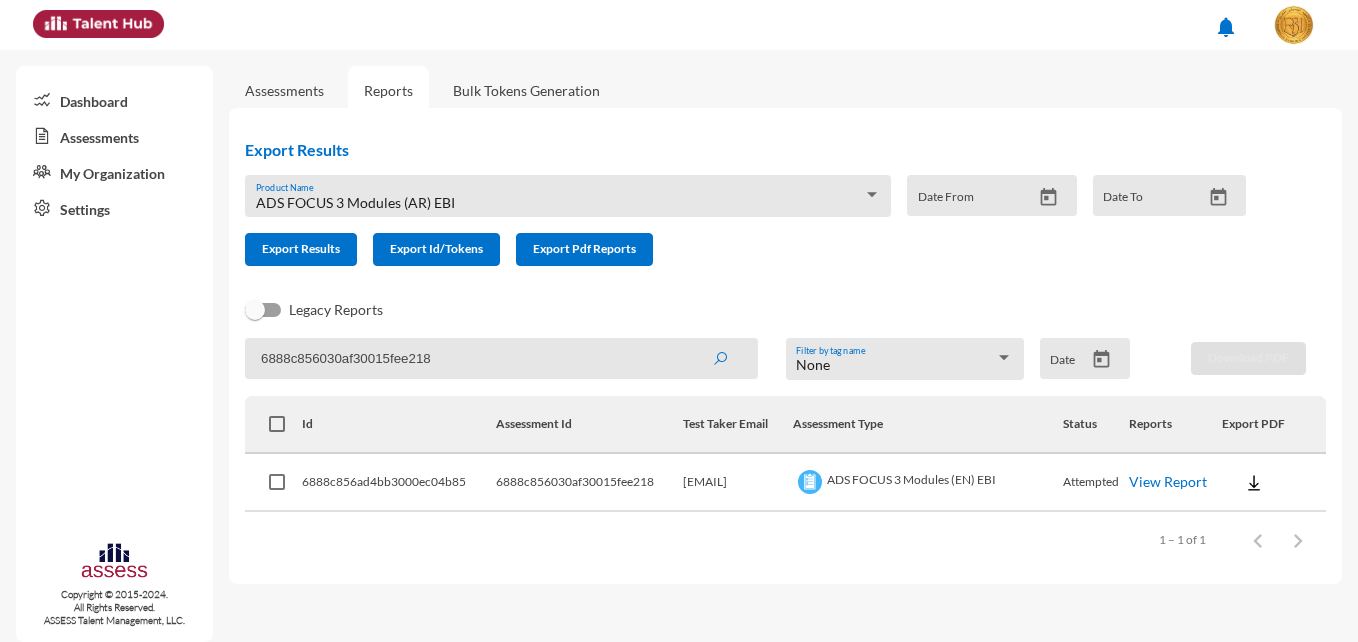 click on "Export Results ADS FOCUS 3 Modules (AR) EBI Product Name   Date From  Date To   Export Results   Export Id/Tokens   Export Pdf Reports    Legacy Reports" 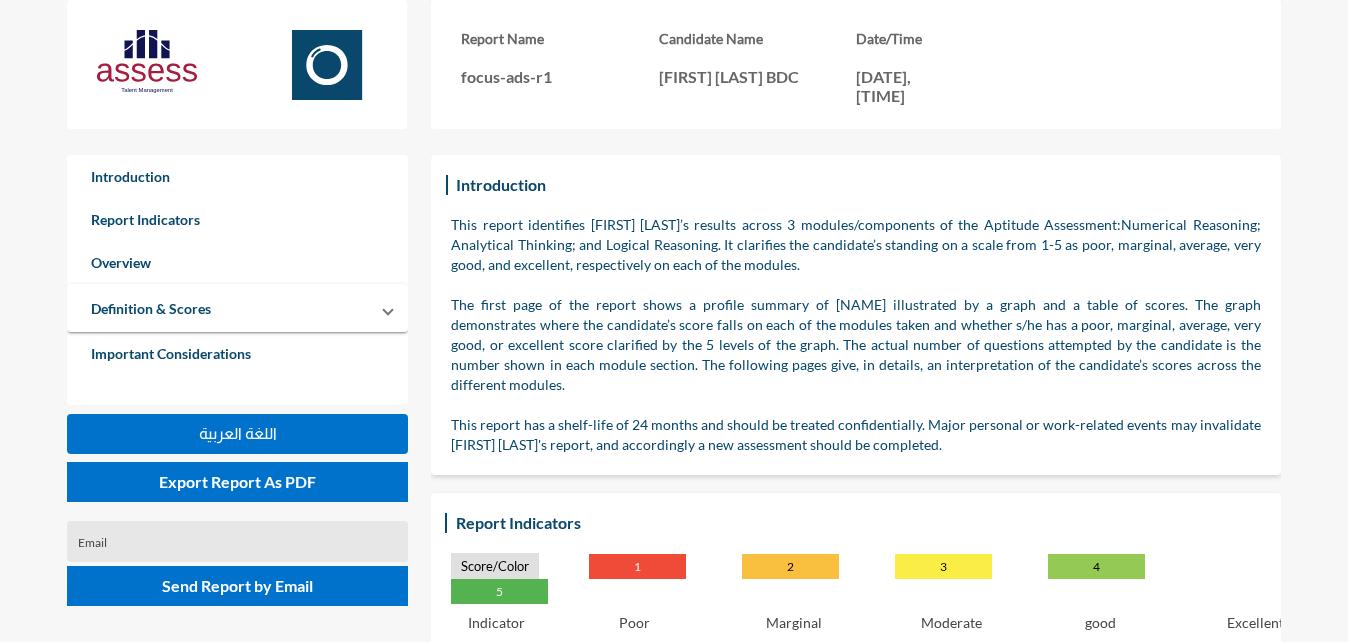 scroll, scrollTop: 900, scrollLeft: 0, axis: vertical 